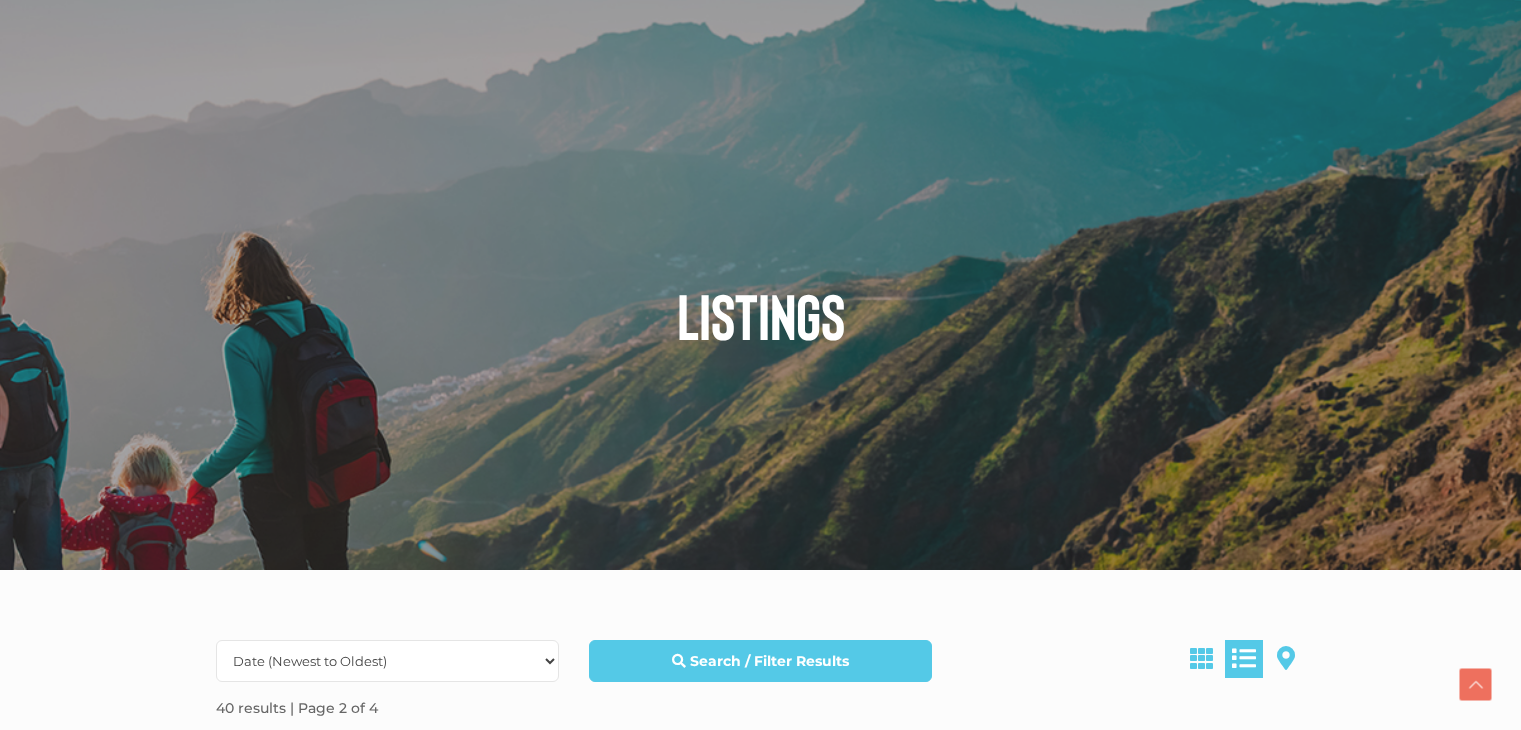 scroll, scrollTop: 1000, scrollLeft: 0, axis: vertical 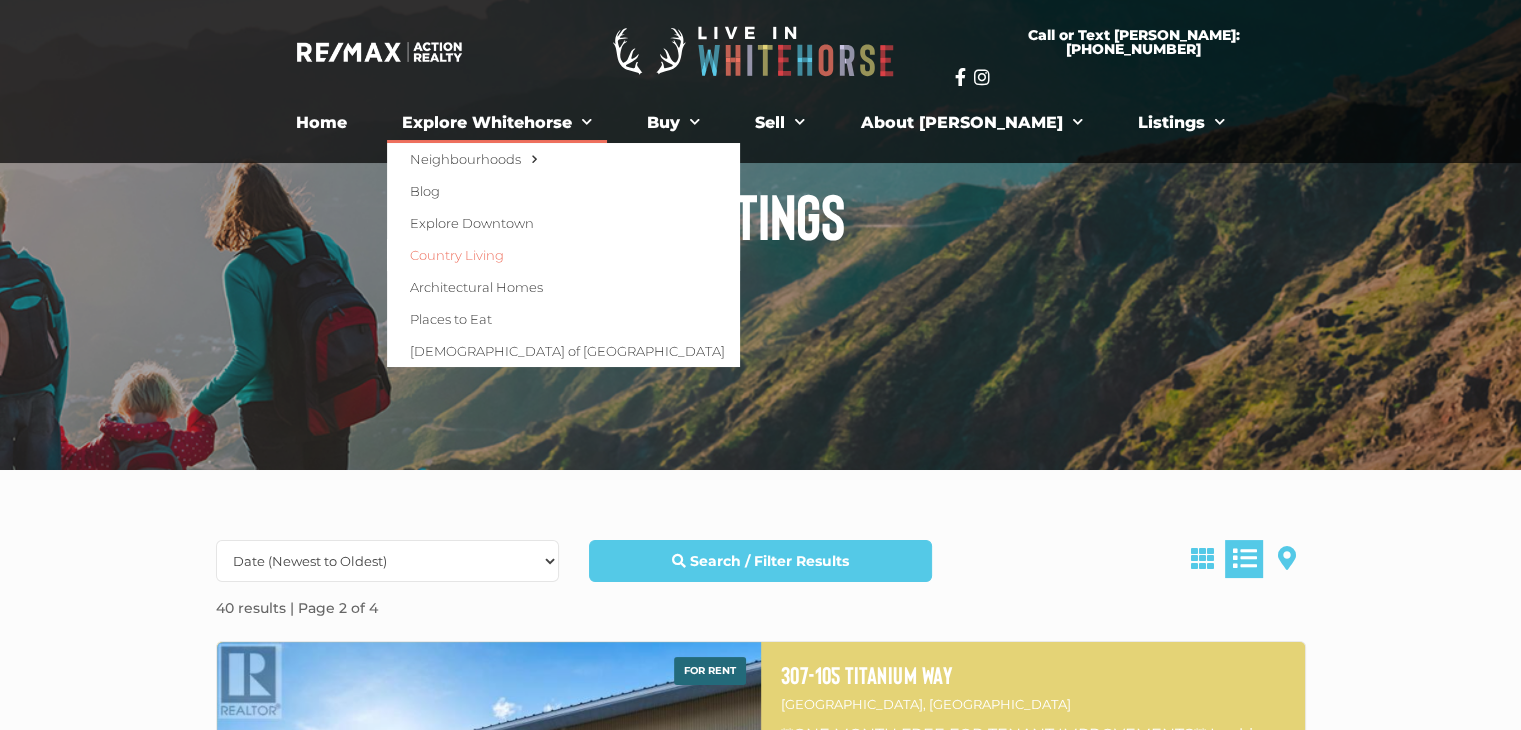 click on "Country Living" 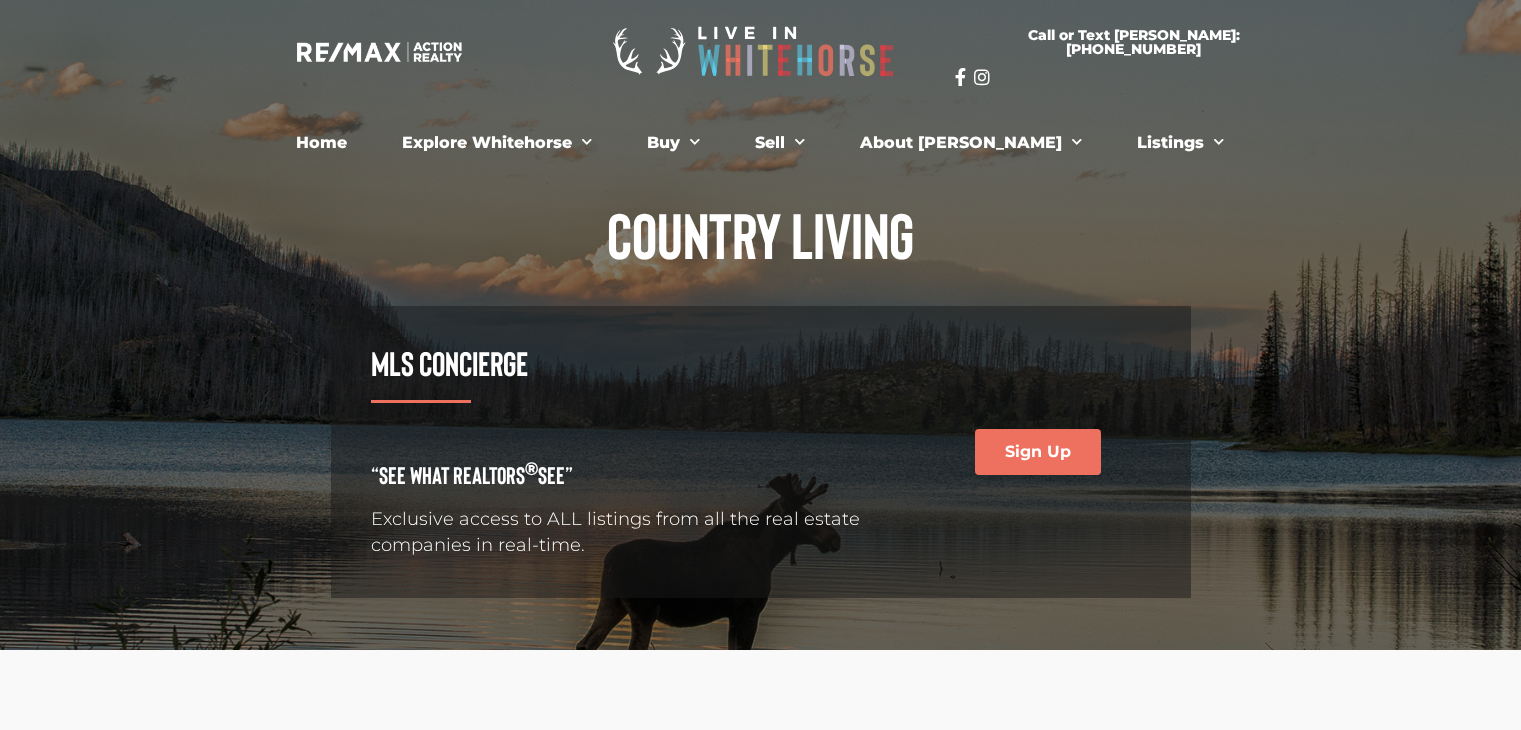 scroll, scrollTop: 0, scrollLeft: 0, axis: both 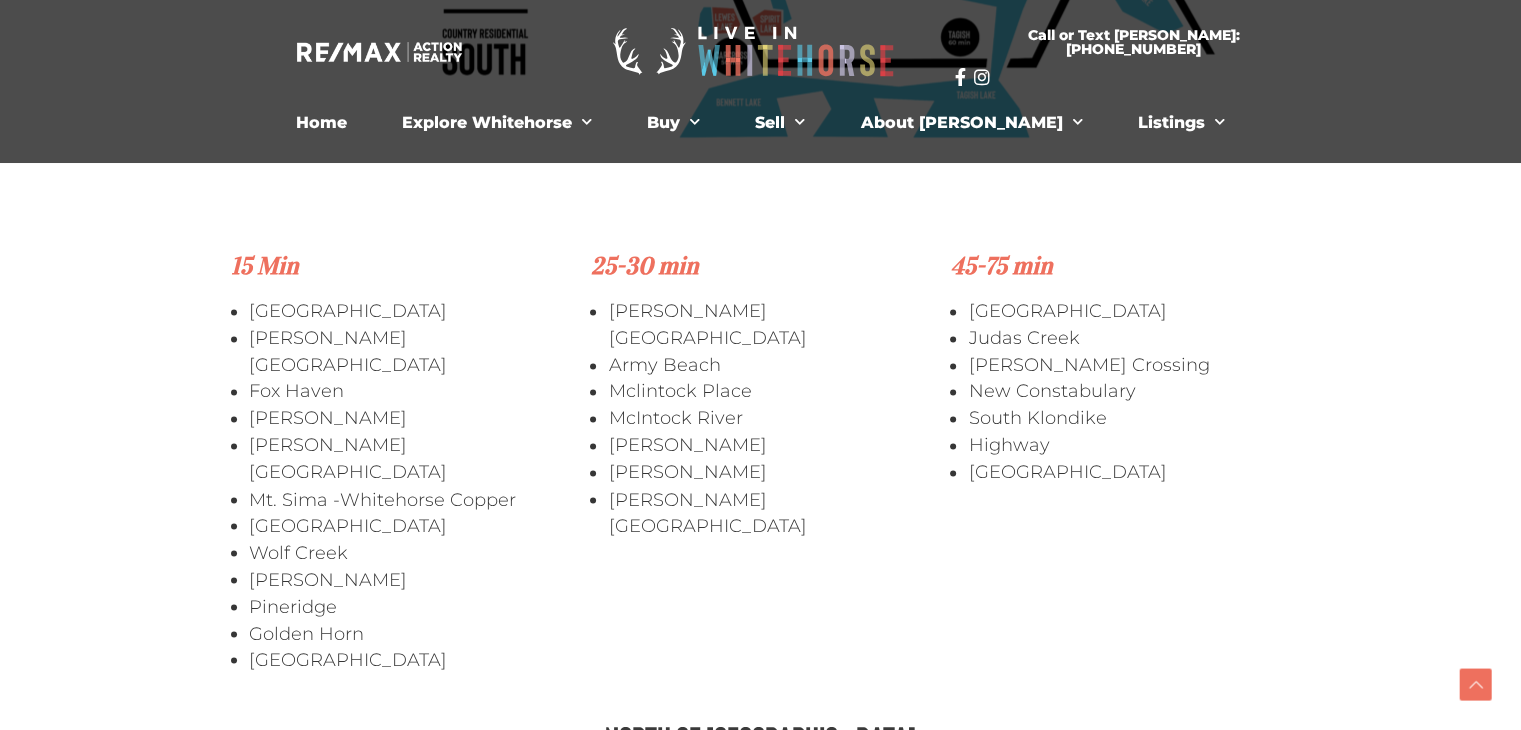 click on "Marsh Lake" at bounding box center (769, 325) 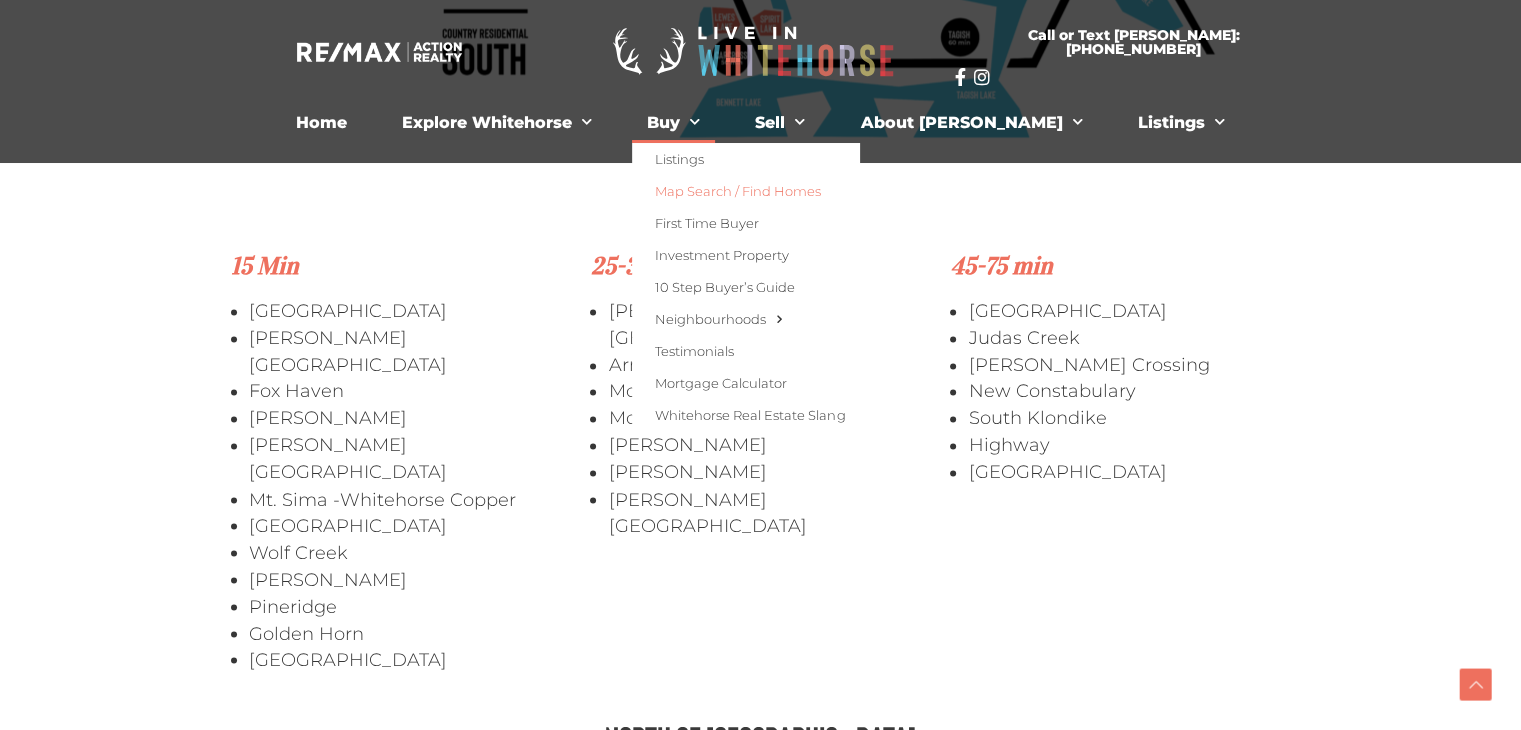 click on "Map Search / Find Homes" 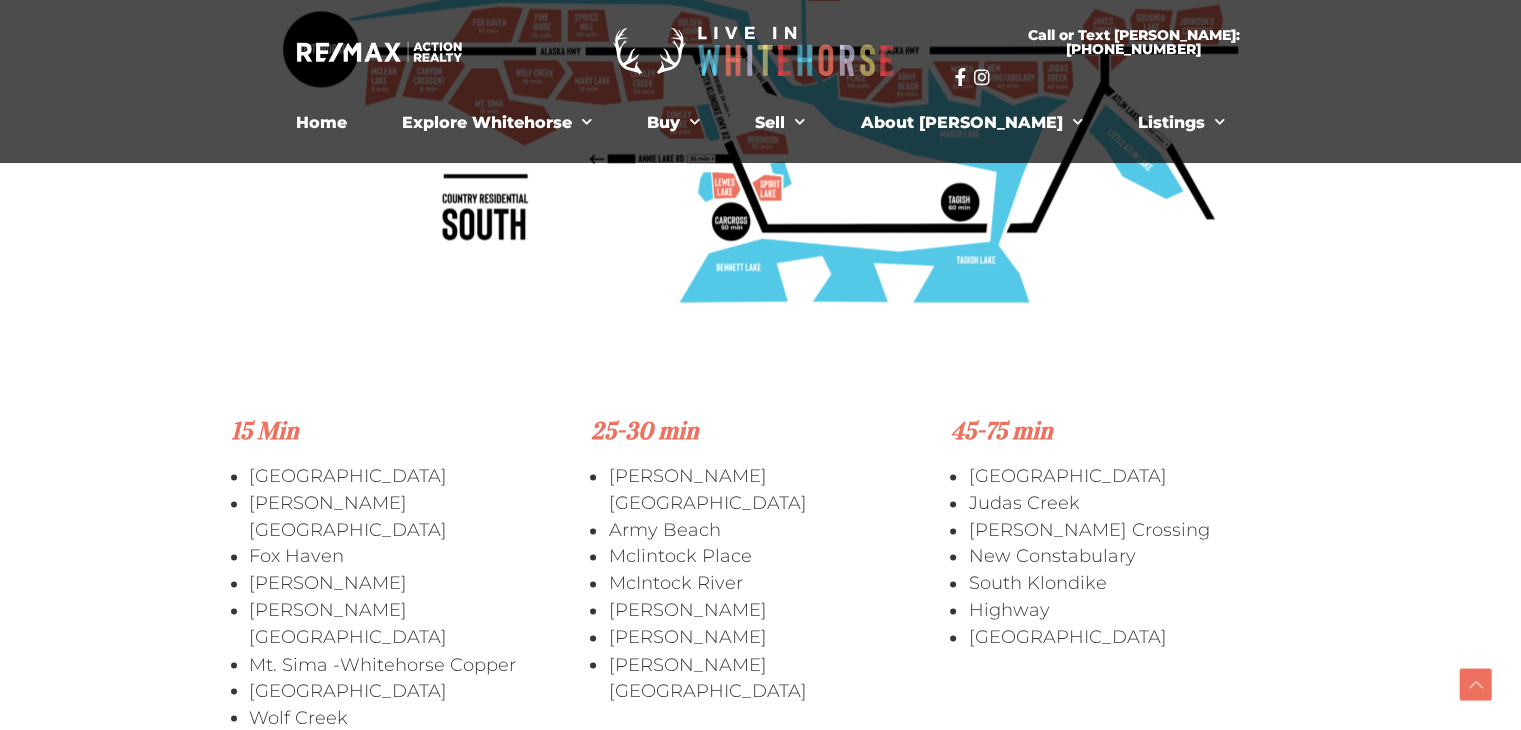 scroll, scrollTop: 3300, scrollLeft: 0, axis: vertical 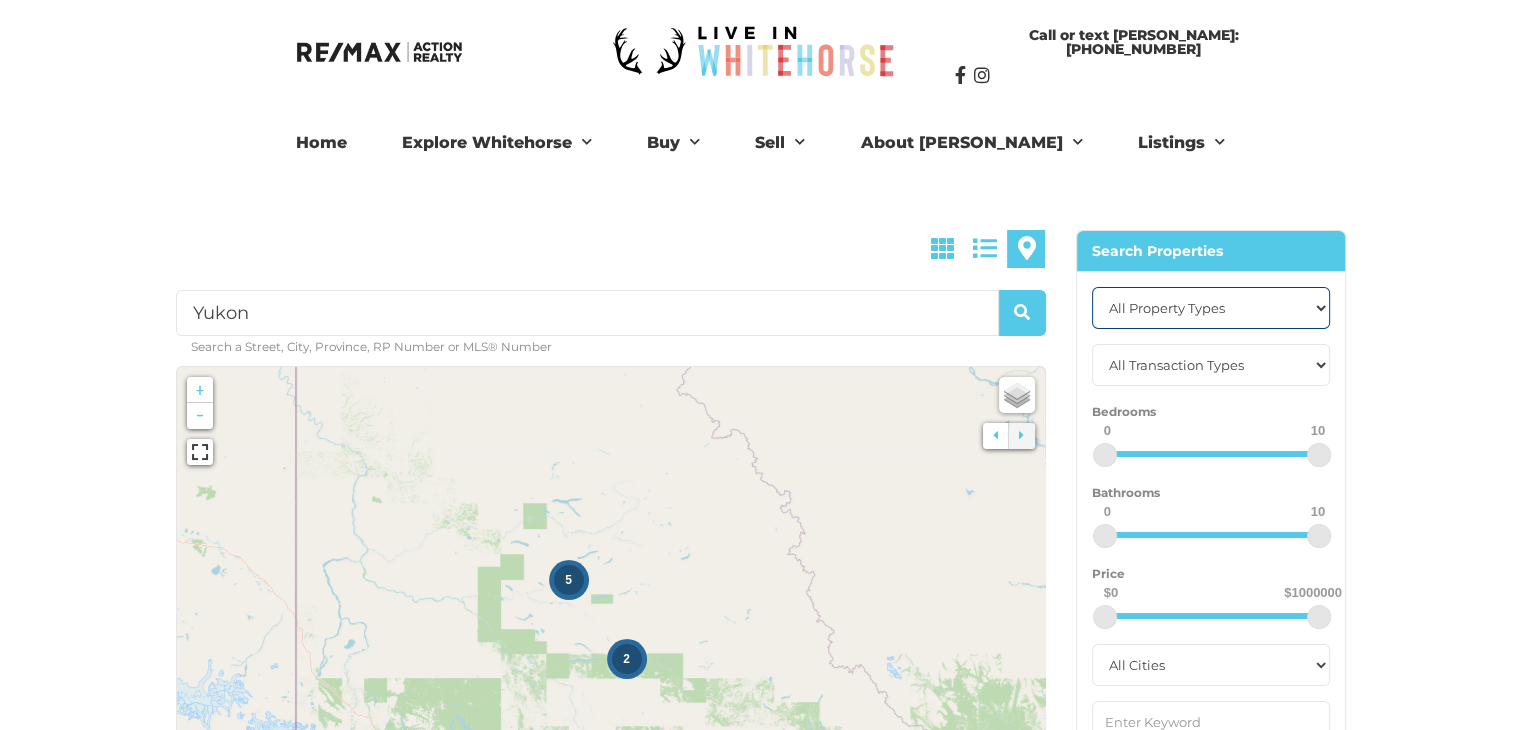 click on "All Property Types Business Office Other Single Family Vacant Land" at bounding box center (1211, 308) 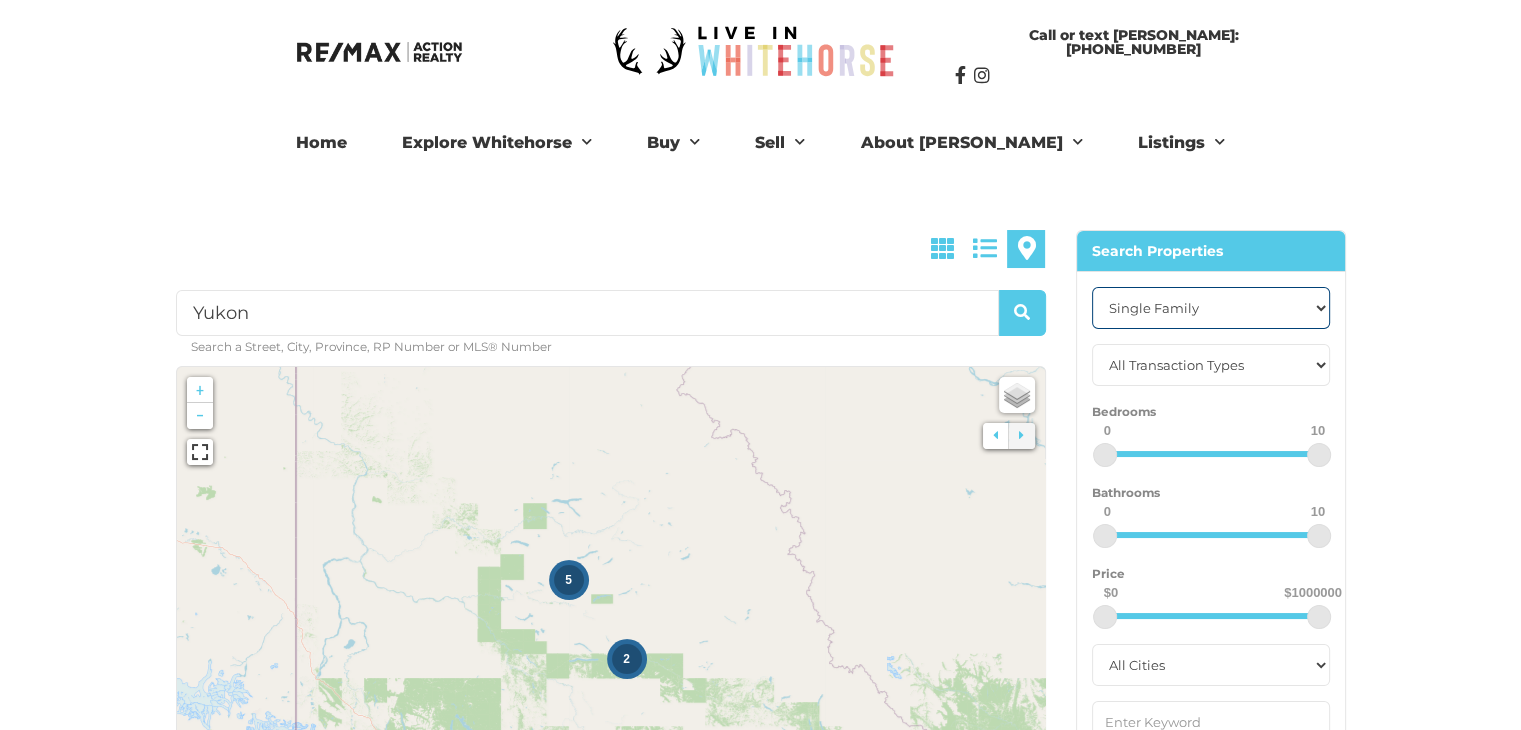 click on "All Property Types Business Office Other Single Family Vacant Land" at bounding box center (1211, 308) 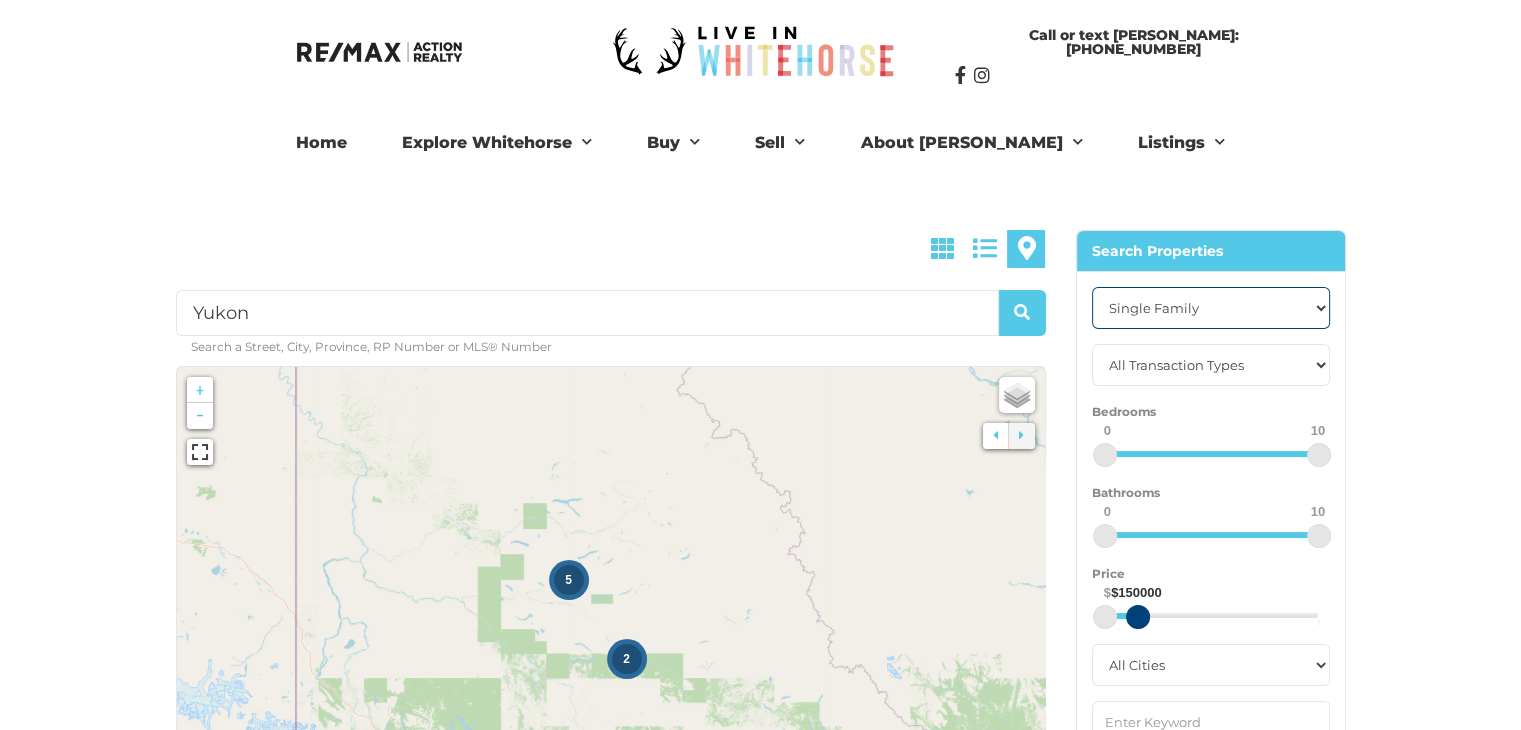drag, startPoint x: 1319, startPoint y: 618, endPoint x: 1136, endPoint y: 617, distance: 183.00273 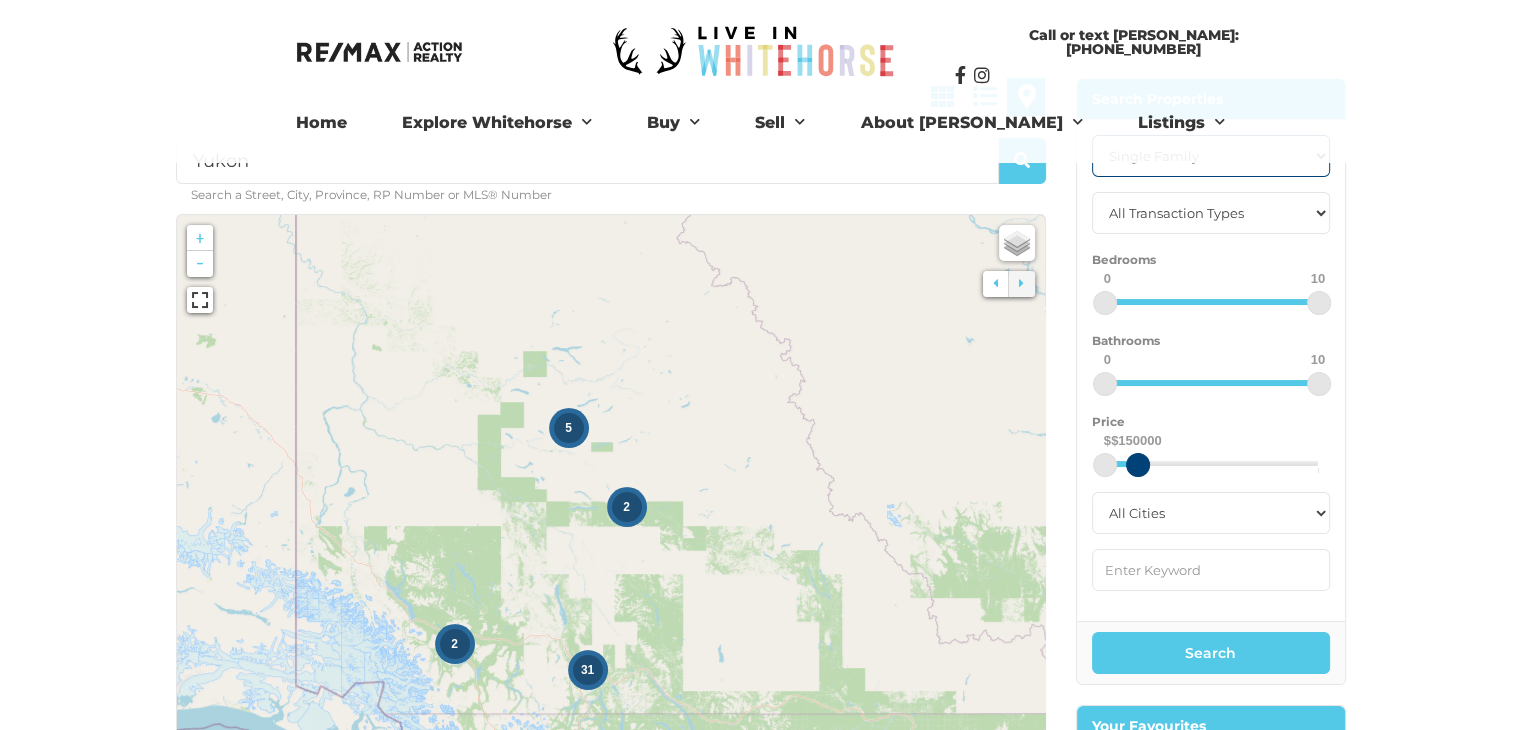 scroll, scrollTop: 200, scrollLeft: 0, axis: vertical 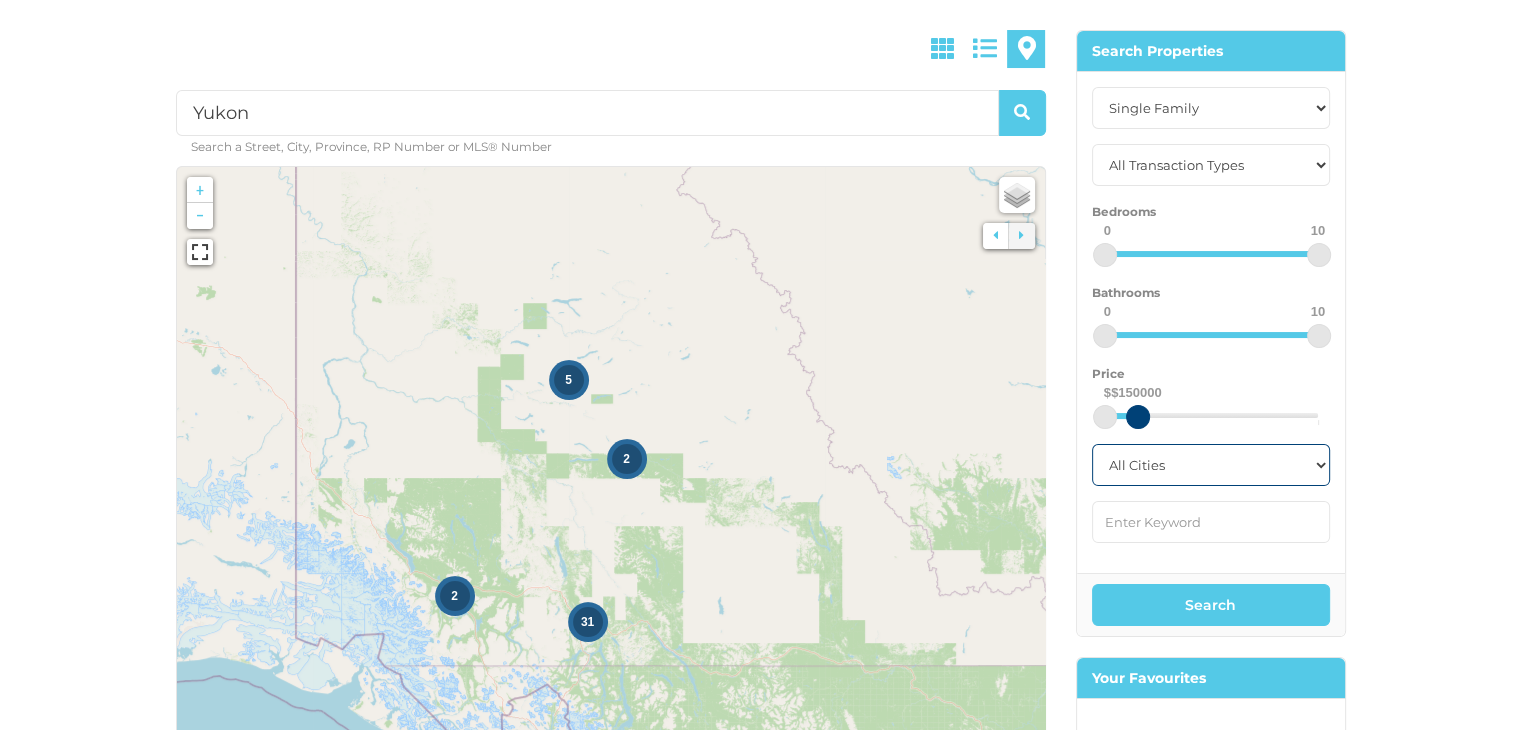 click on "All Cities Faro Haines Junction Whitehorse Whitehorse North Whitehorse South Yukon Wide" at bounding box center [1211, 465] 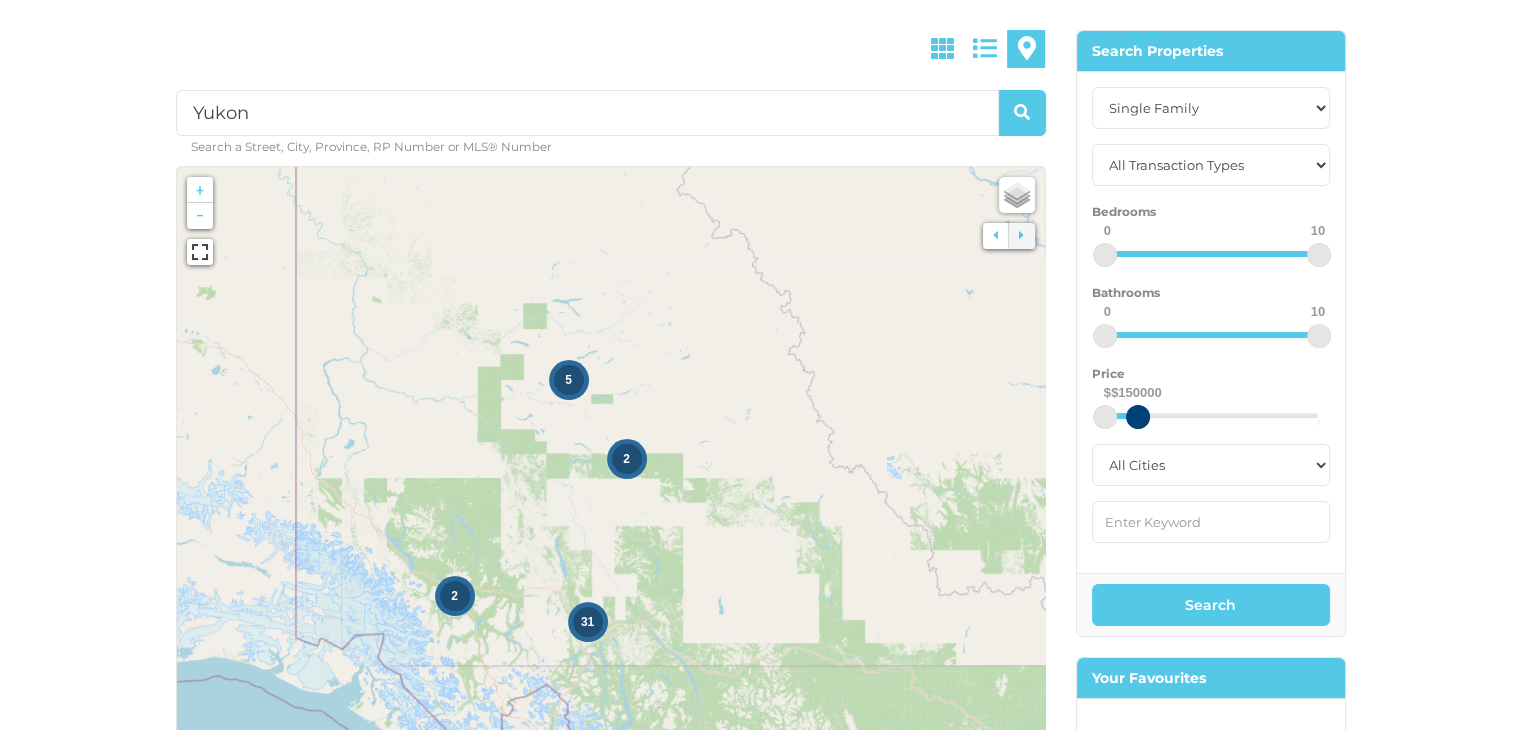 click on "Yukon         Search a Street, City, Province, RP Number or MLS® Number   No Properties Found  Try to broaden your current search criteria 2 5 2 31 + -  Open Street Map     Leaflet  | ©  OpenStreetMap  contributors, Points © 2025 LINZ       Search Properties           All Property Types Business Office Other Single Family Vacant Land     All Transaction Types For Rent For Sale       Bedrooms   			                                   0                  10                                            0 10 		     Bathrooms   			                                   0                  10                                            0 10 		     Price   			                                   $0                  $150000                                            0 1000000 		       All Cities Faro Haines Junction Whitehorse Whitehorse North Whitehorse South Yukon Wide                           Search    Your Favourites   No Favourites Found" at bounding box center [760, 376] 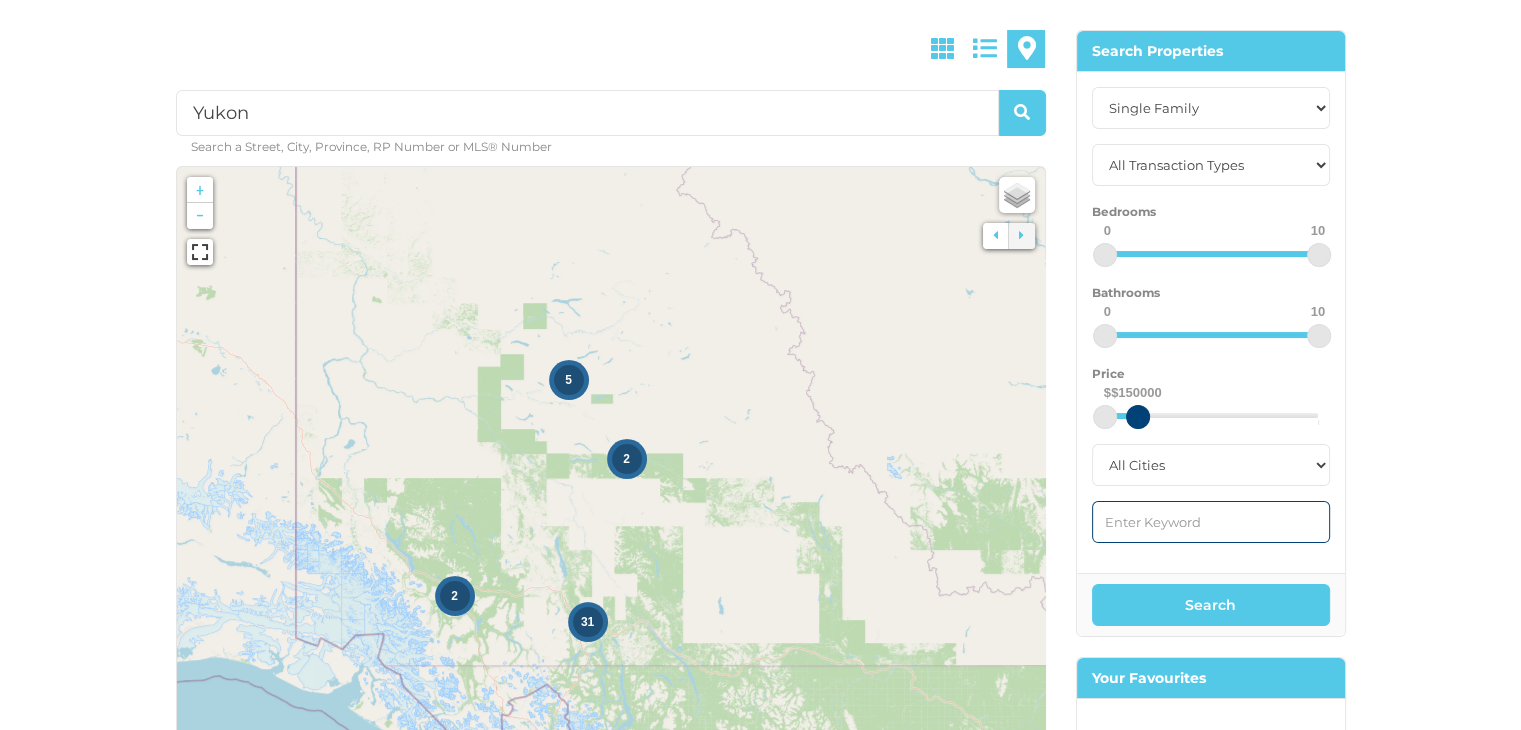 click at bounding box center (1211, 522) 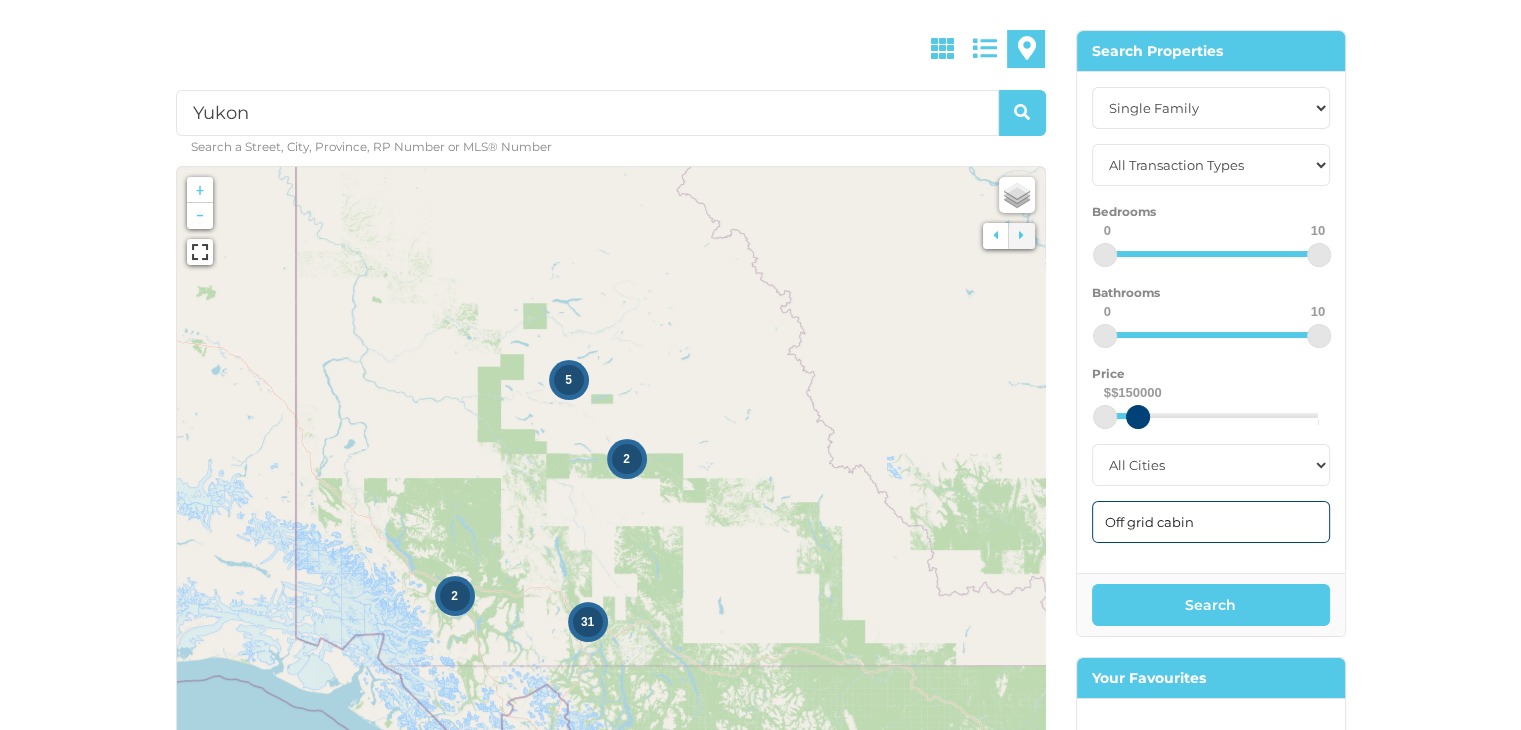 type on "Off grid cabin" 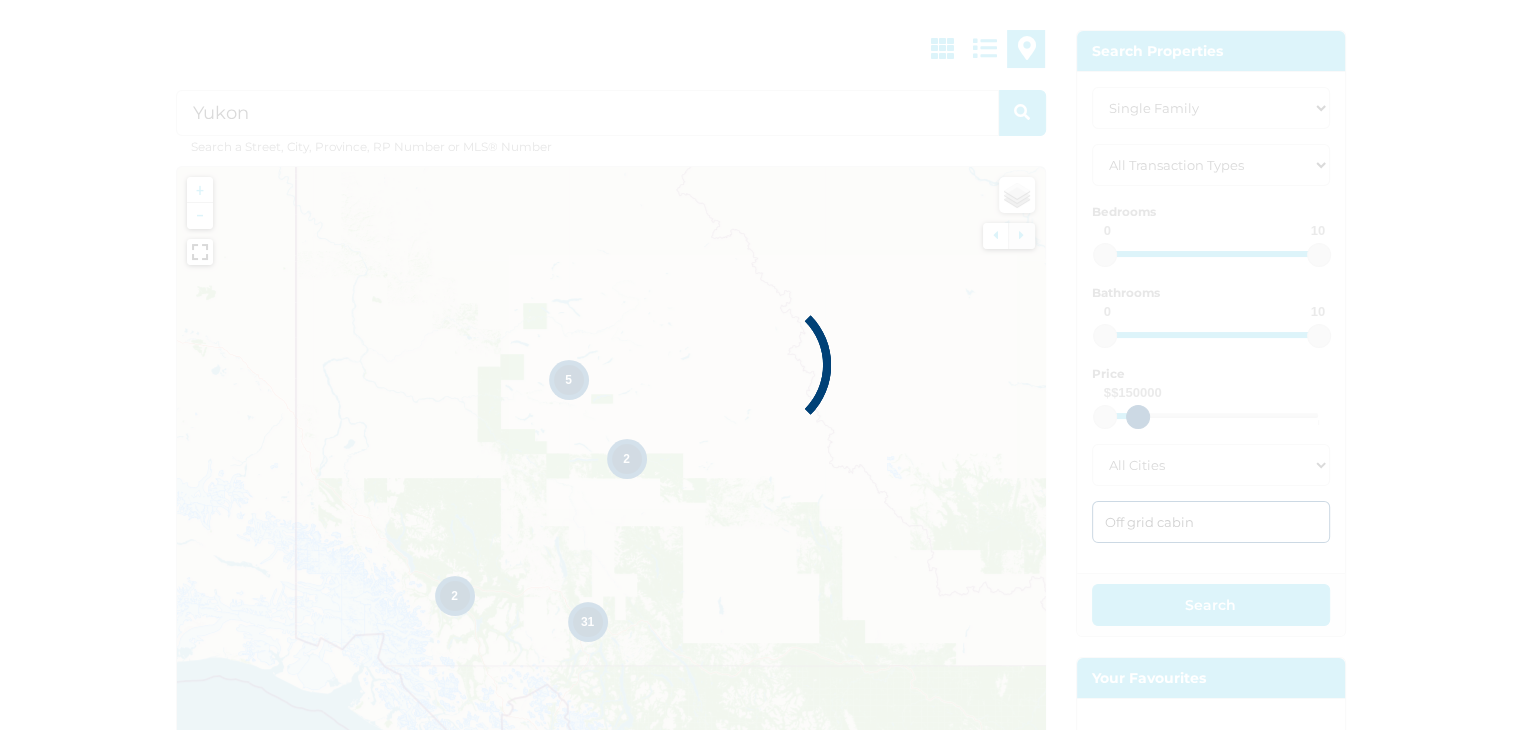 type 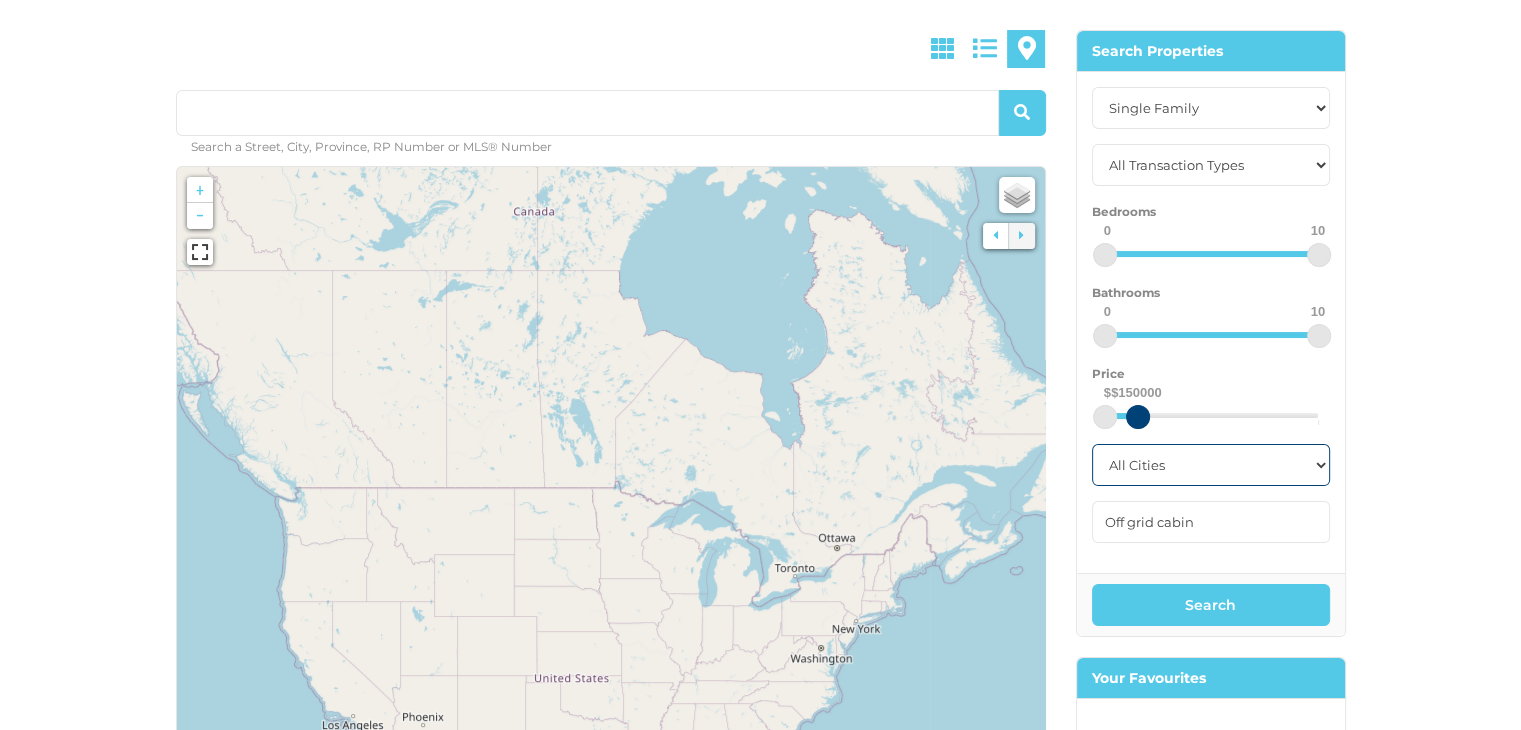 click on "All Cities Faro Haines Junction Whitehorse Whitehorse North Whitehorse South Yukon Wide" at bounding box center (1211, 465) 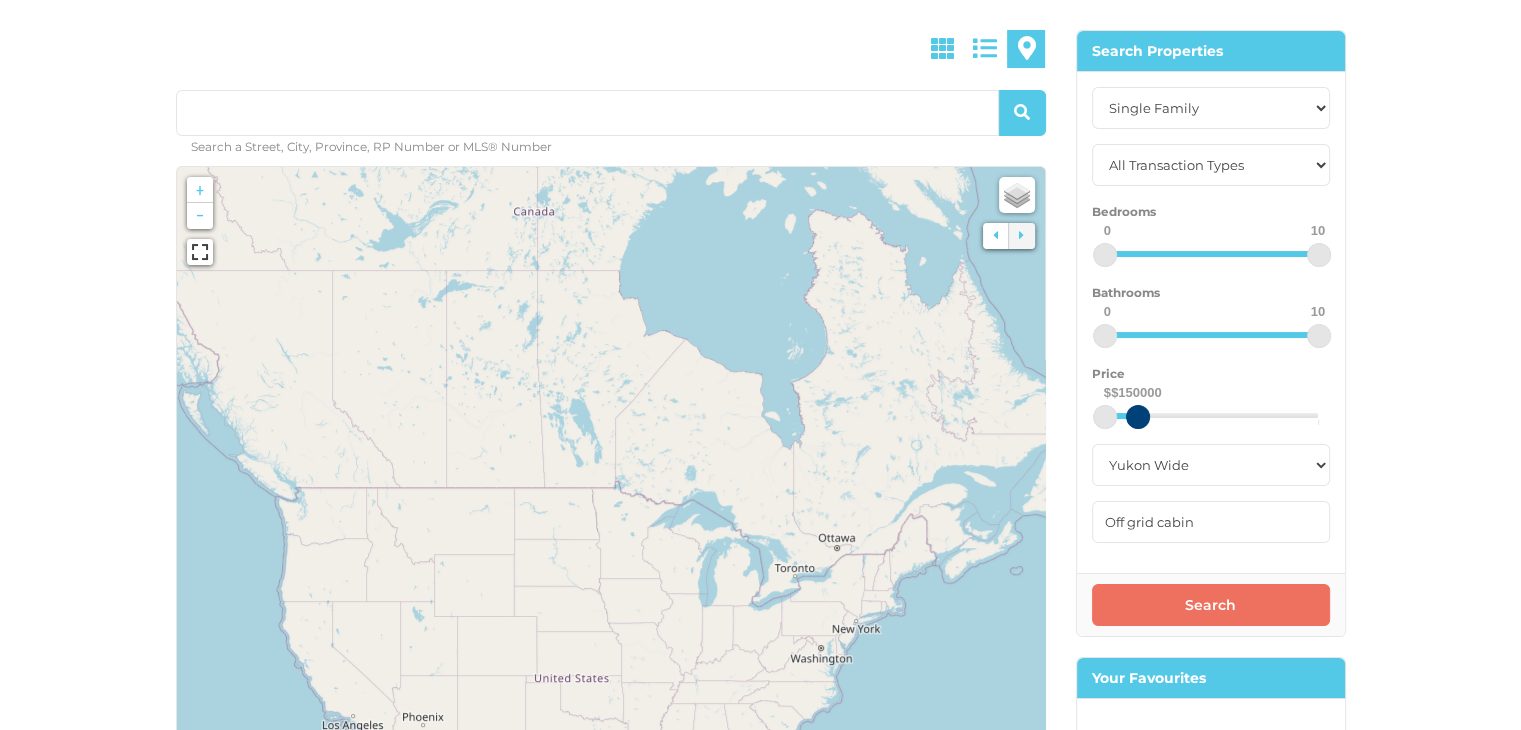 click on "Search" at bounding box center [1211, 605] 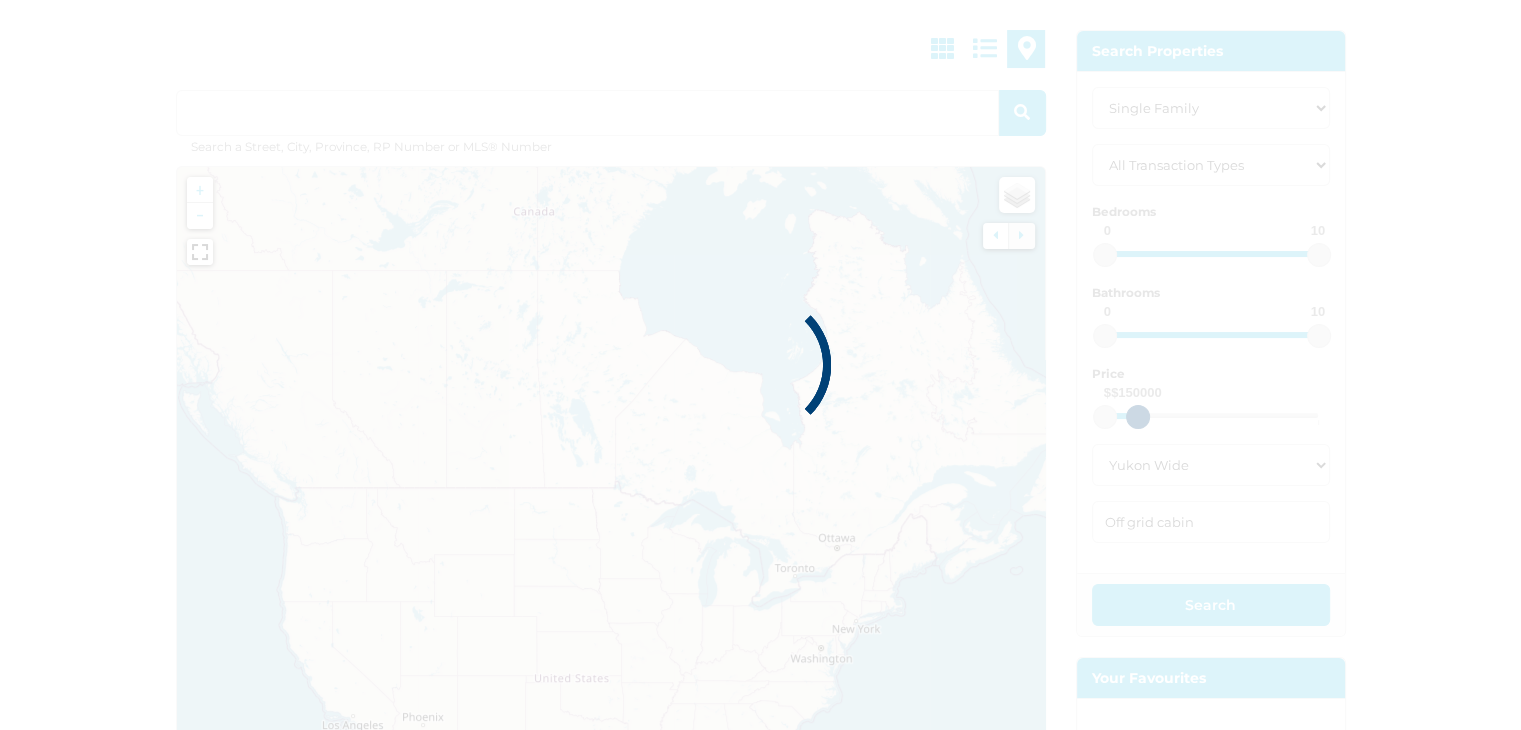 type on "Yukon Wide" 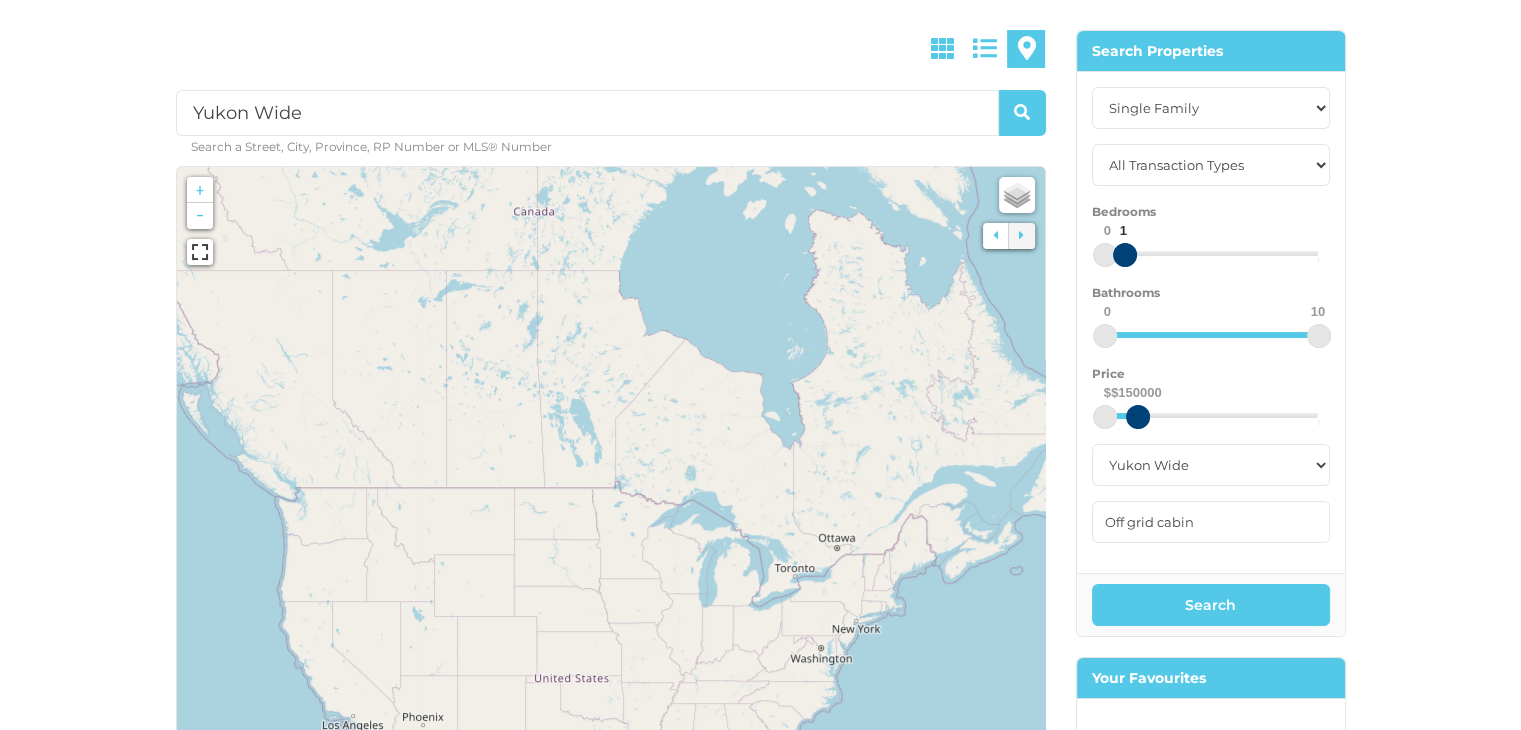 drag, startPoint x: 1319, startPoint y: 254, endPoint x: 1123, endPoint y: 272, distance: 196.8248 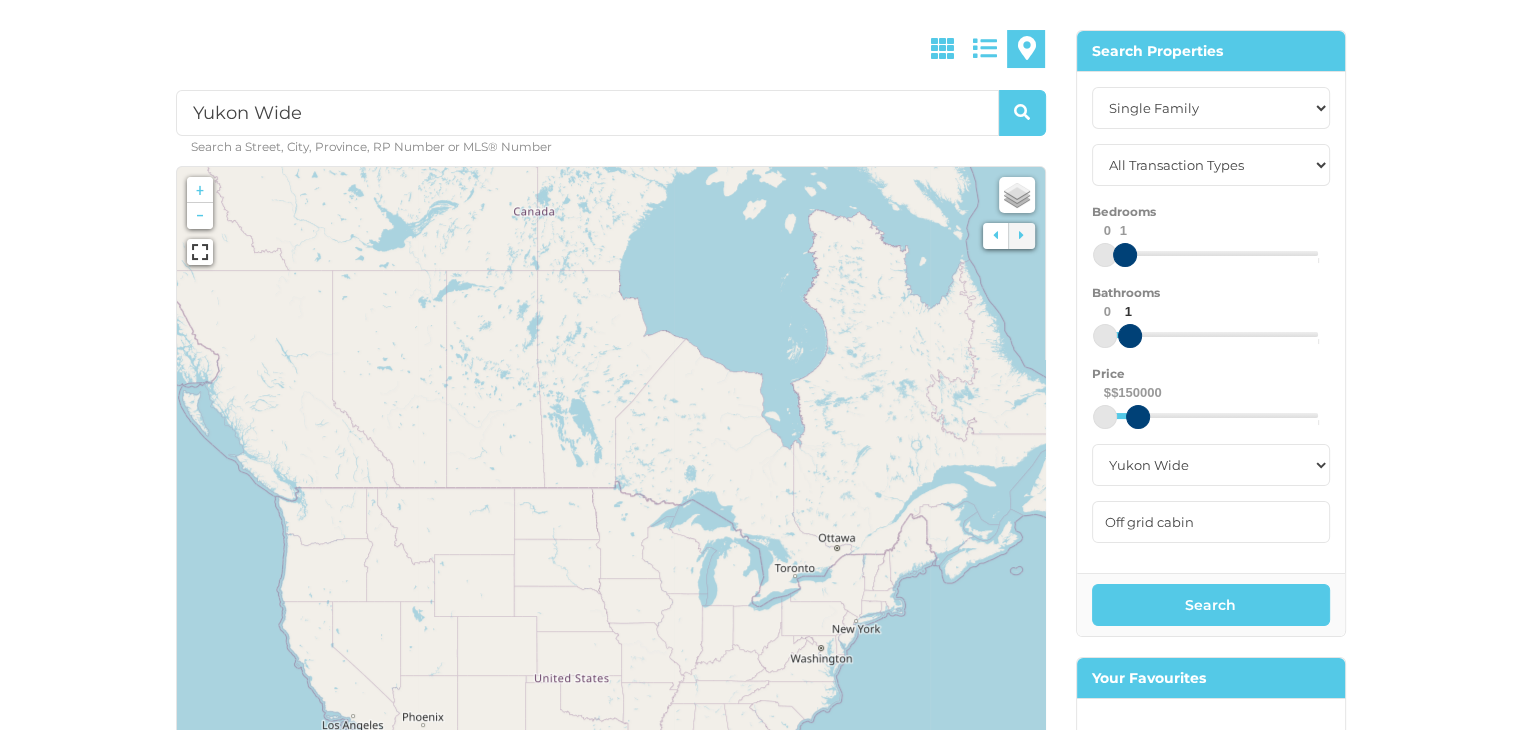 drag, startPoint x: 1318, startPoint y: 333, endPoint x: 1128, endPoint y: 348, distance: 190.59119 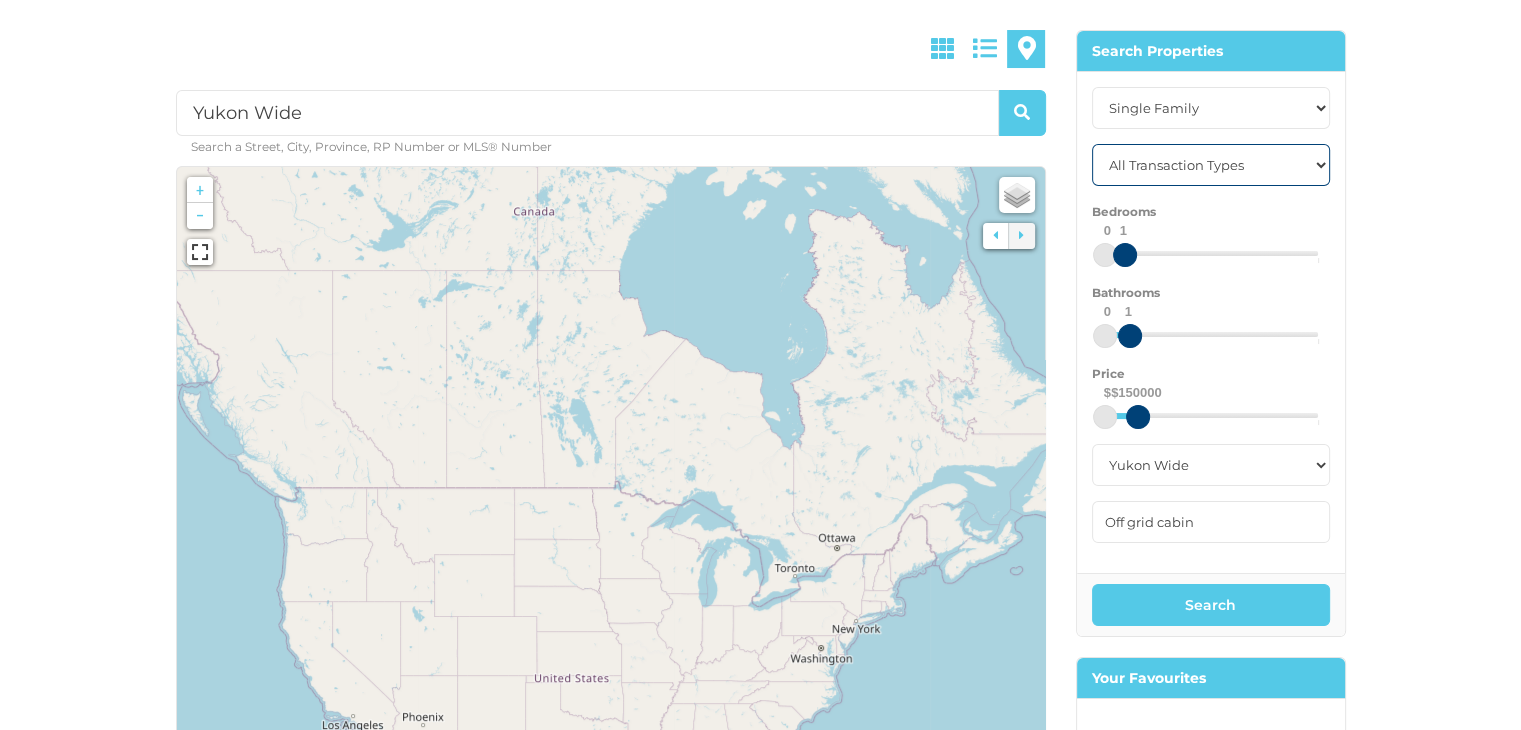 click on "All Transaction Types For Rent For Sale" at bounding box center [1211, 165] 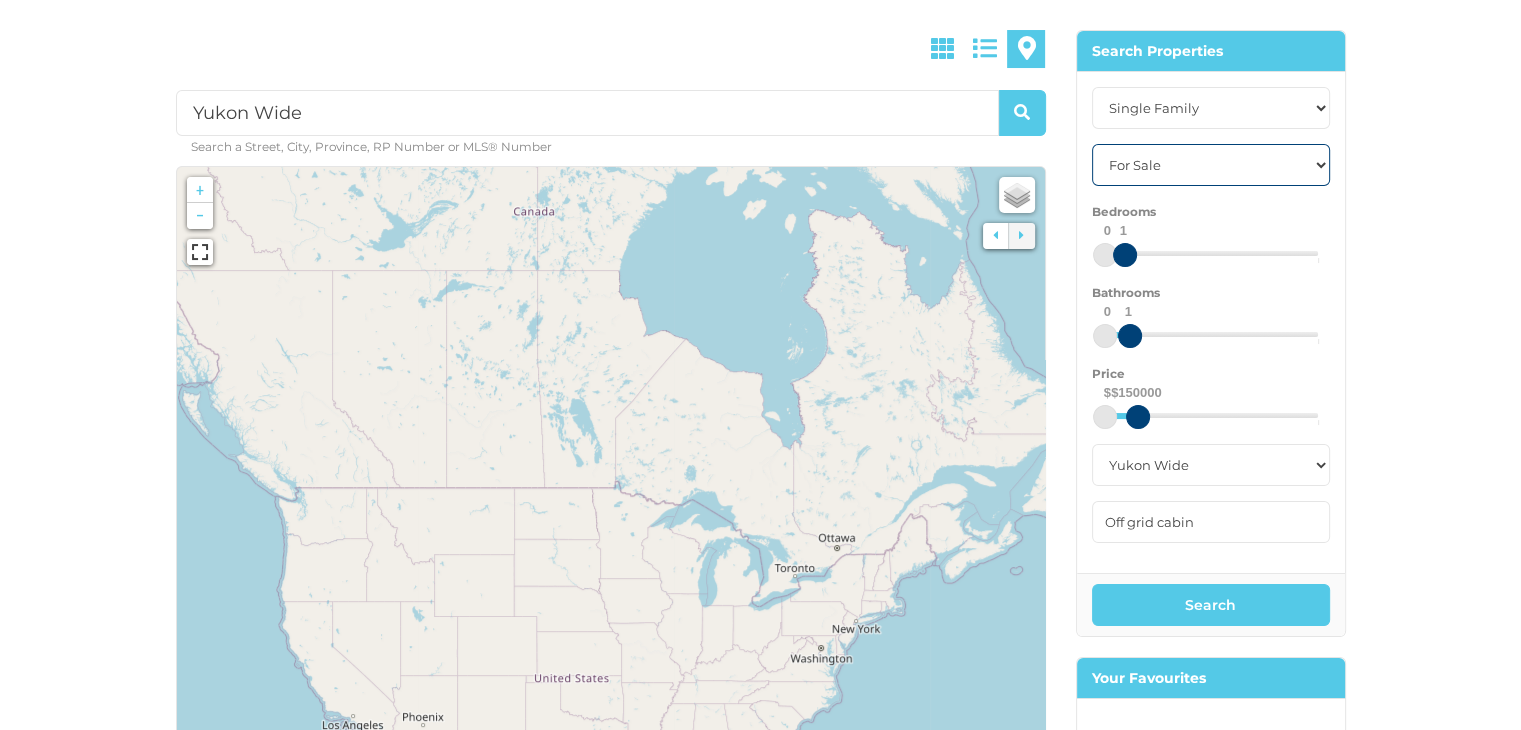 click on "All Transaction Types For Rent For Sale" at bounding box center [1211, 165] 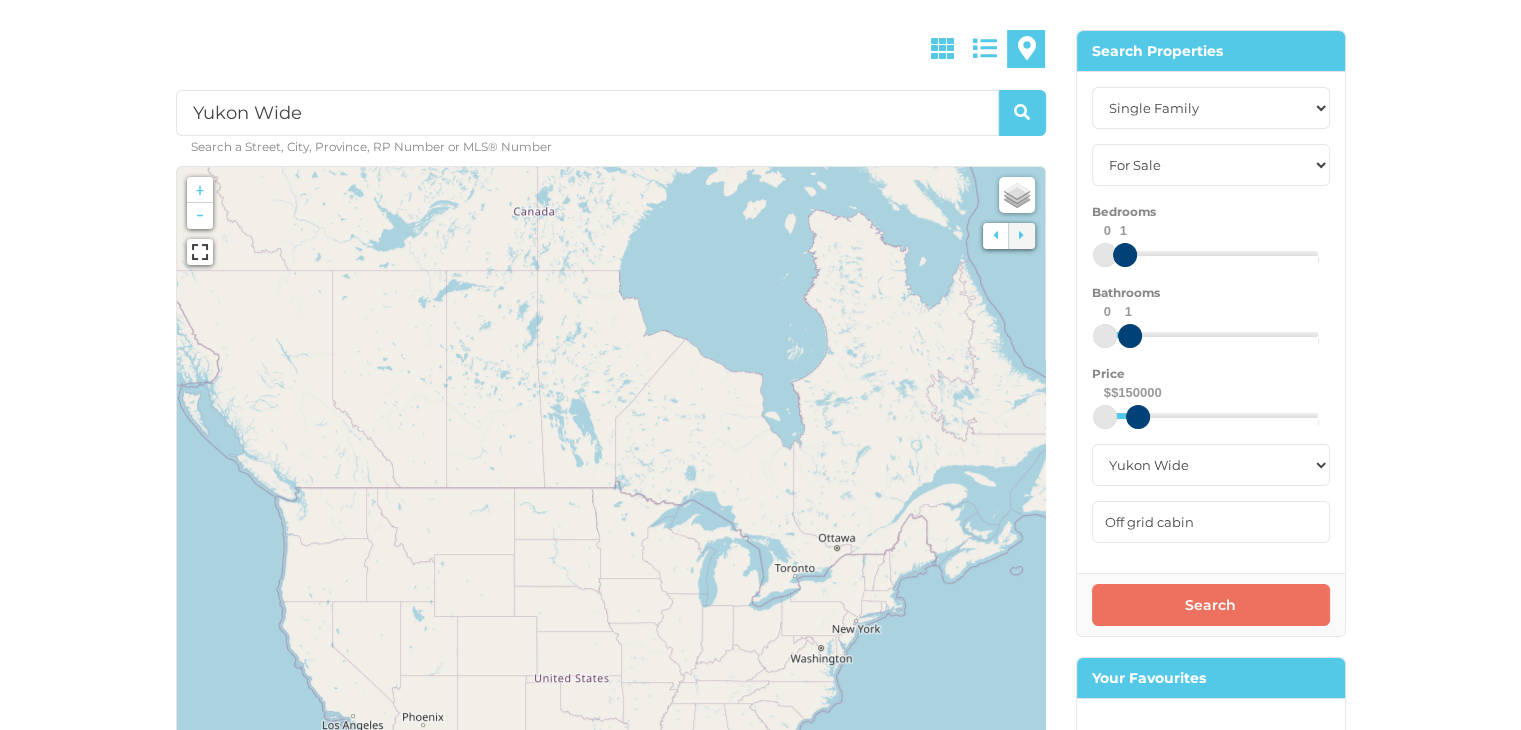 click on "Search" at bounding box center [1211, 605] 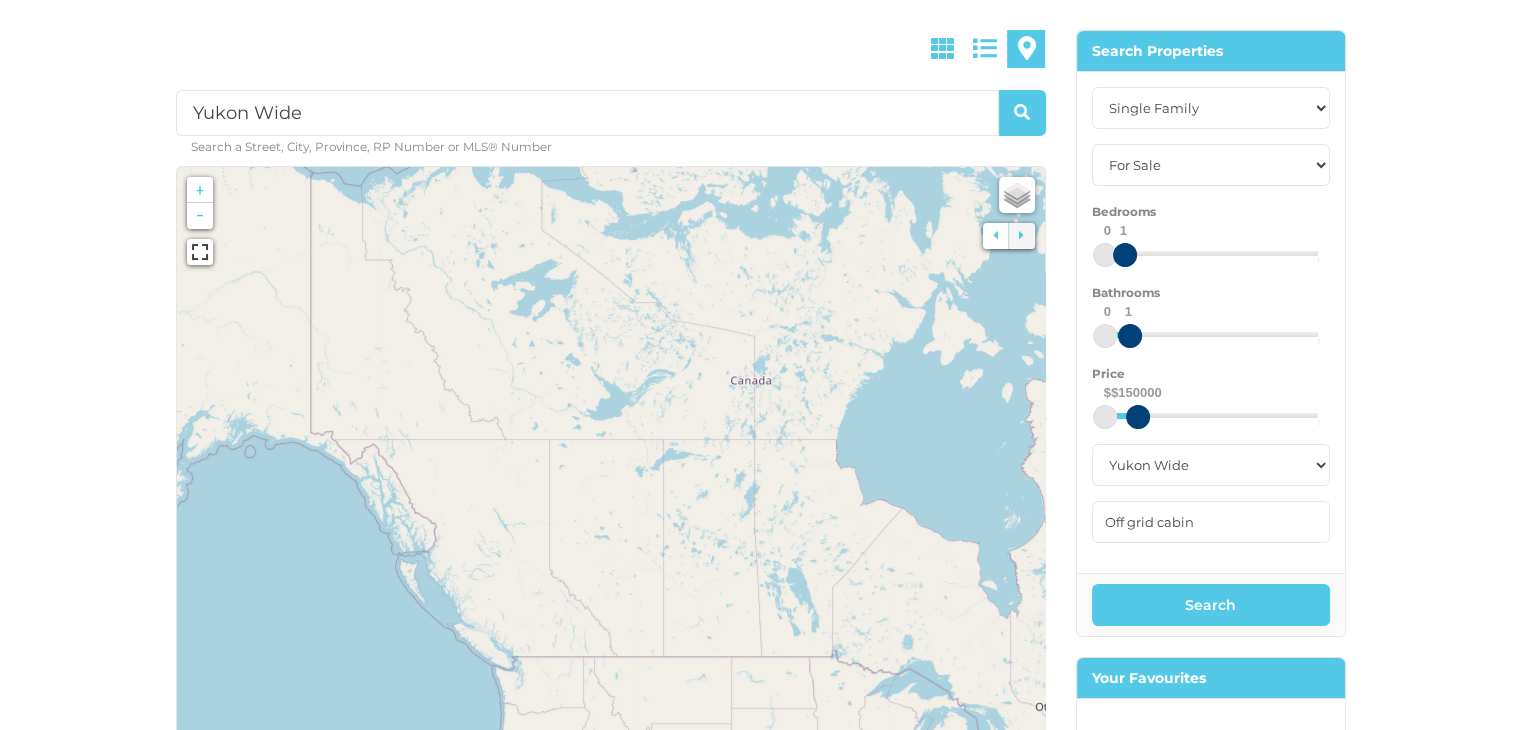 drag, startPoint x: 318, startPoint y: 413, endPoint x: 456, endPoint y: 480, distance: 153.4047 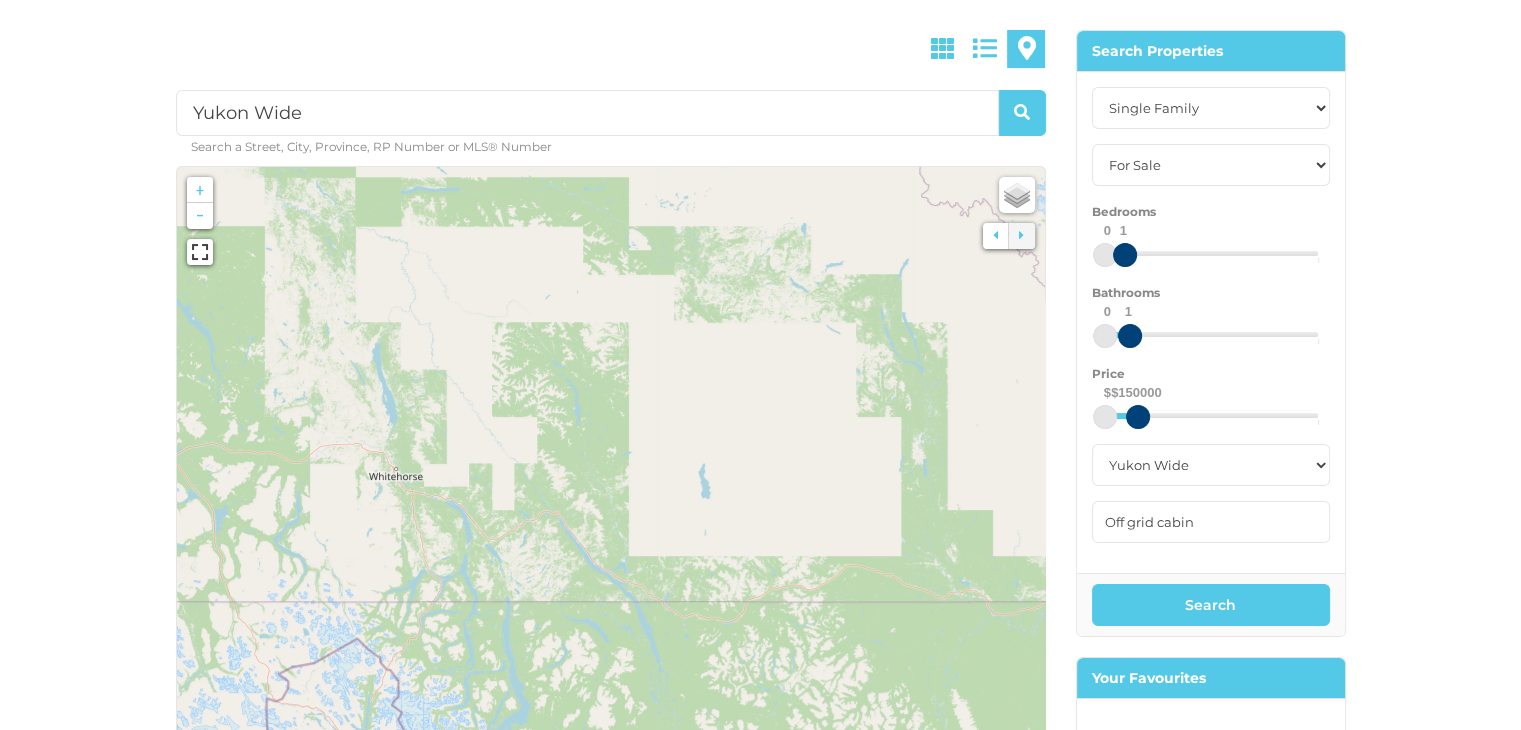 drag, startPoint x: 406, startPoint y: 370, endPoint x: 640, endPoint y: 481, distance: 258.99228 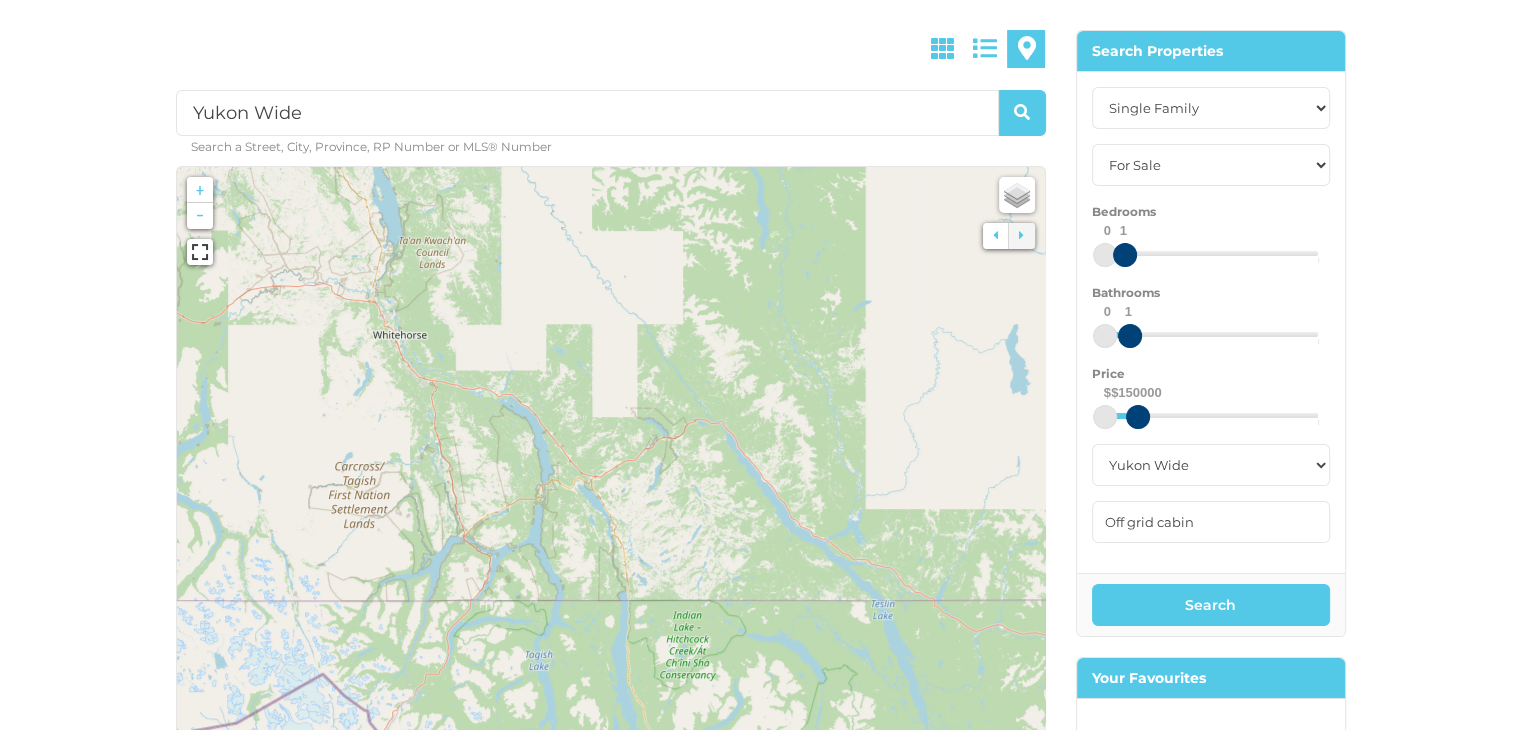 drag, startPoint x: 429, startPoint y: 528, endPoint x: 464, endPoint y: 437, distance: 97.49872 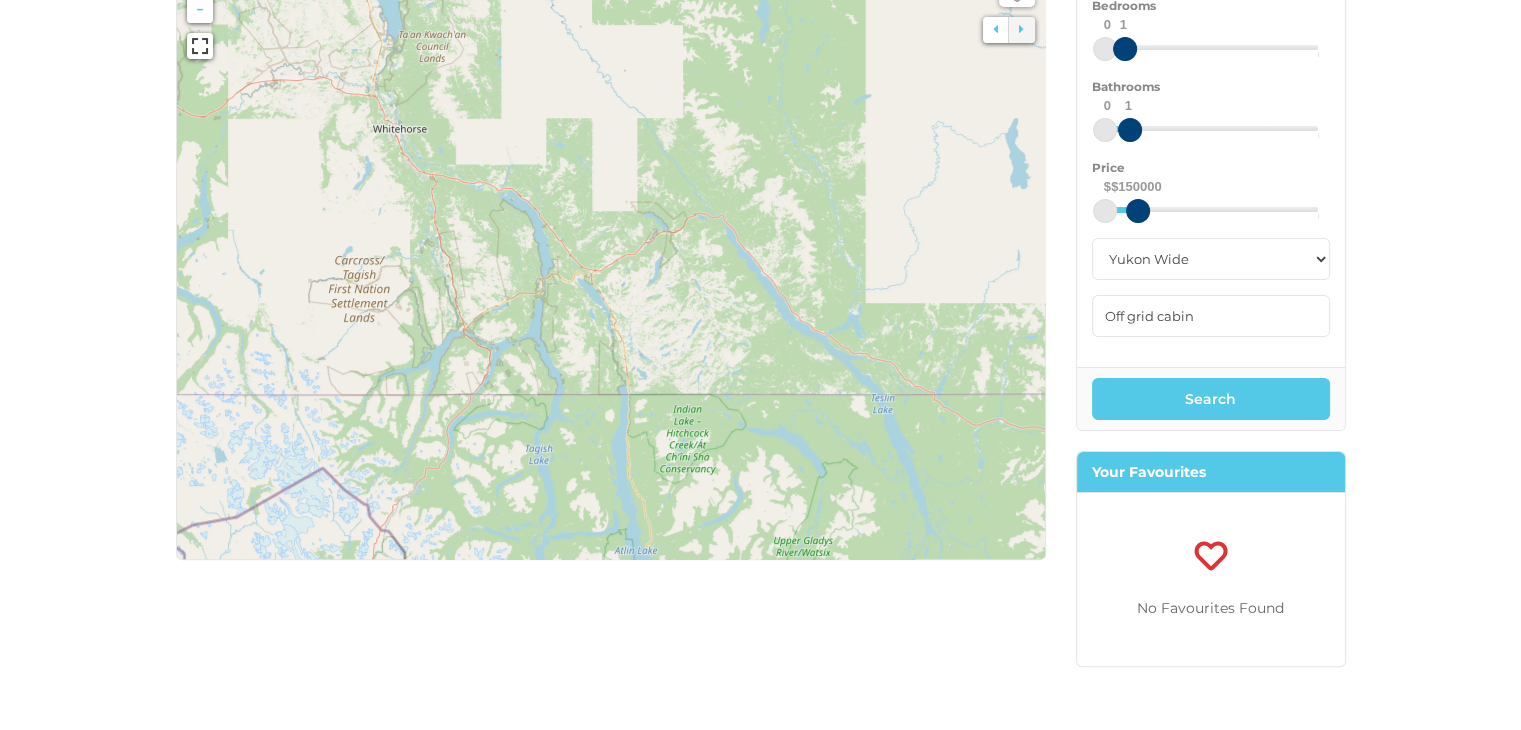 scroll, scrollTop: 300, scrollLeft: 0, axis: vertical 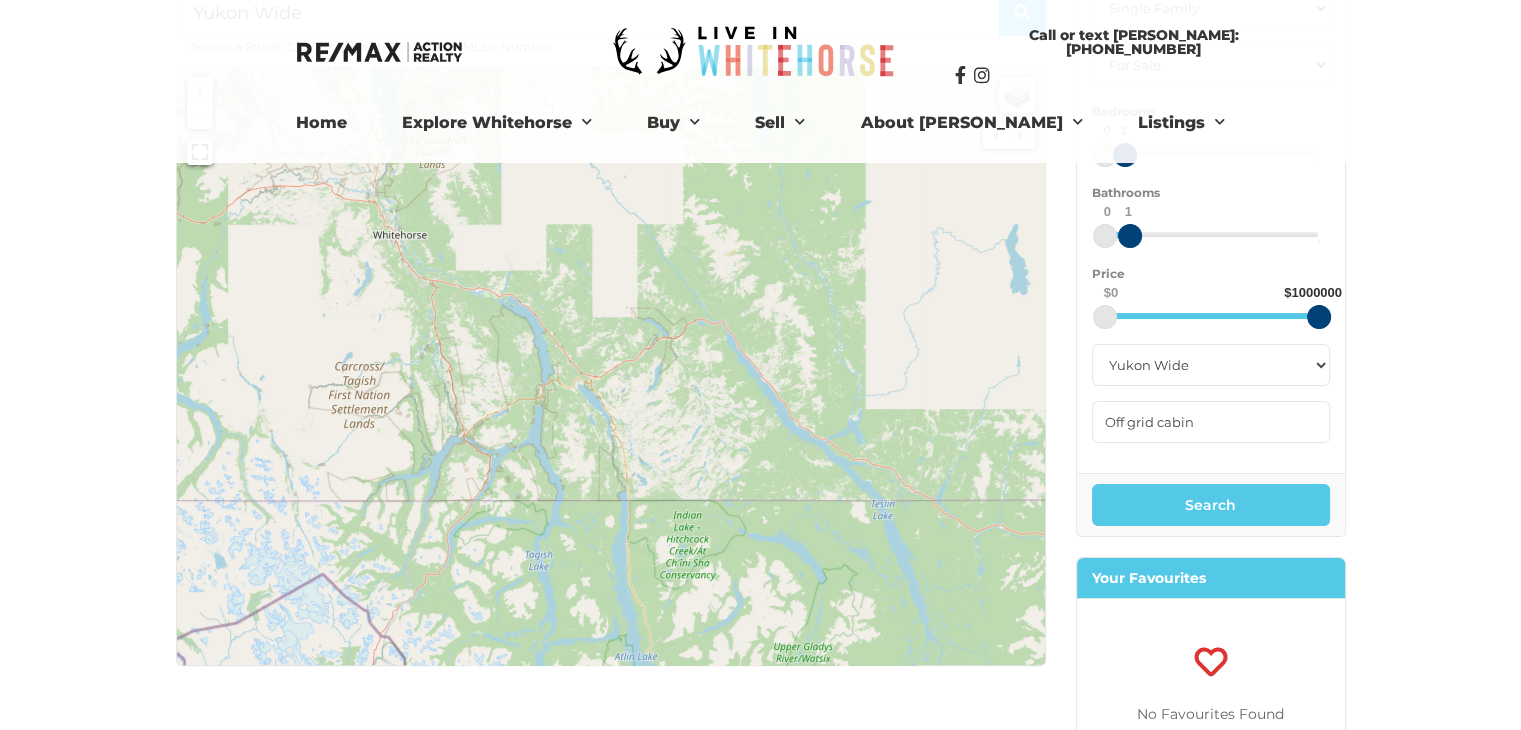 drag, startPoint x: 1139, startPoint y: 311, endPoint x: 1363, endPoint y: 309, distance: 224.00893 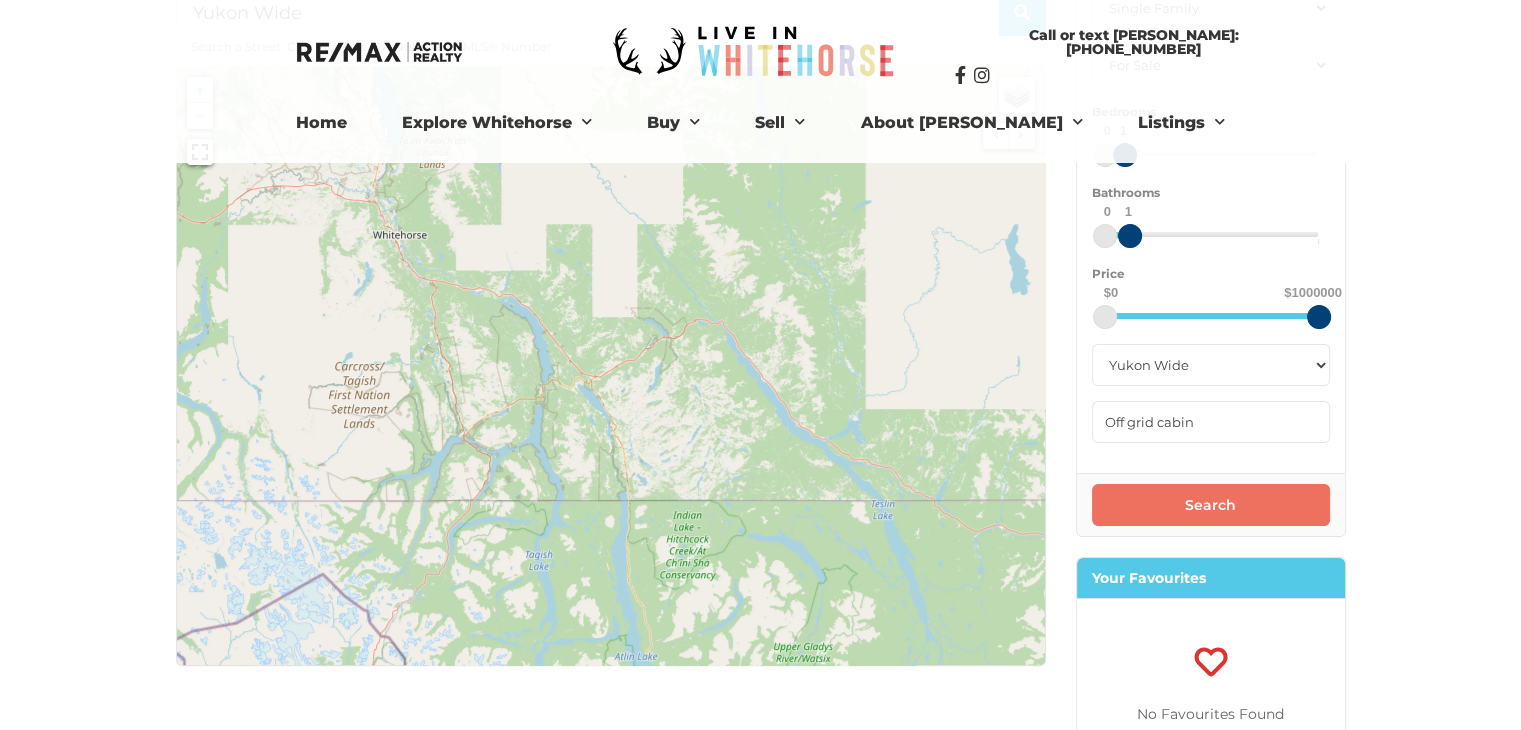 click on "Search" at bounding box center (1211, 505) 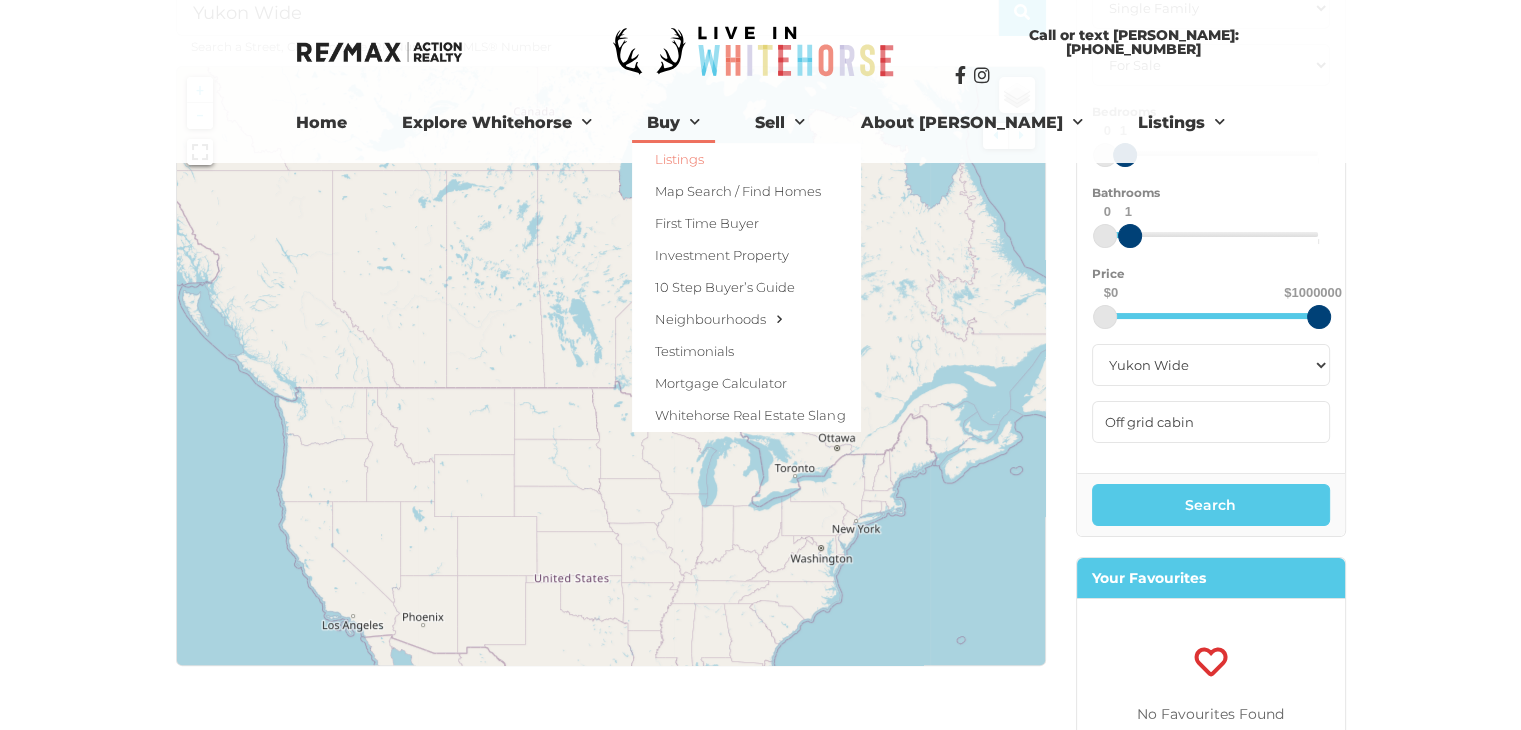 click on "Listings" 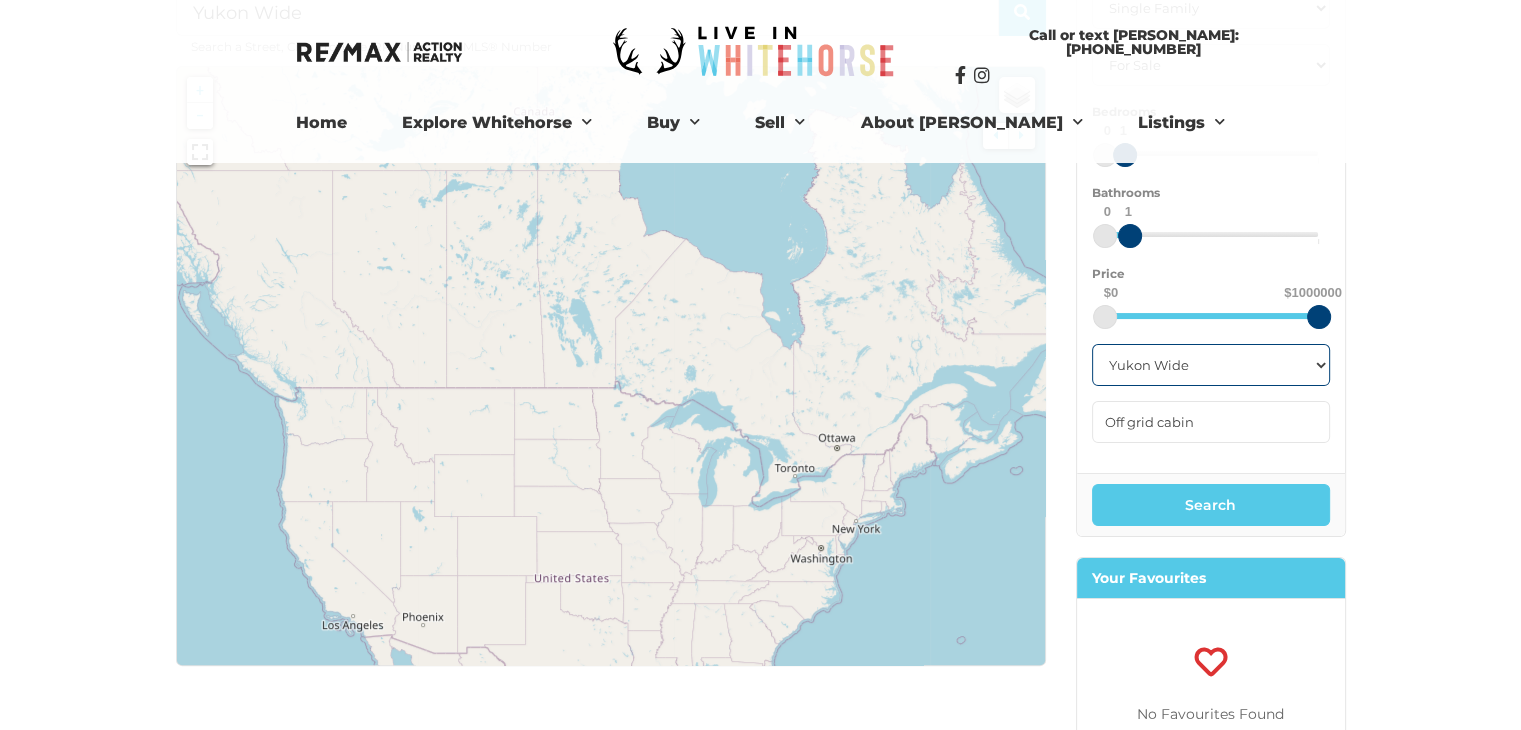 click on "All Cities Faro Haines Junction Whitehorse Whitehorse North Whitehorse South Yukon Wide" at bounding box center (1211, 365) 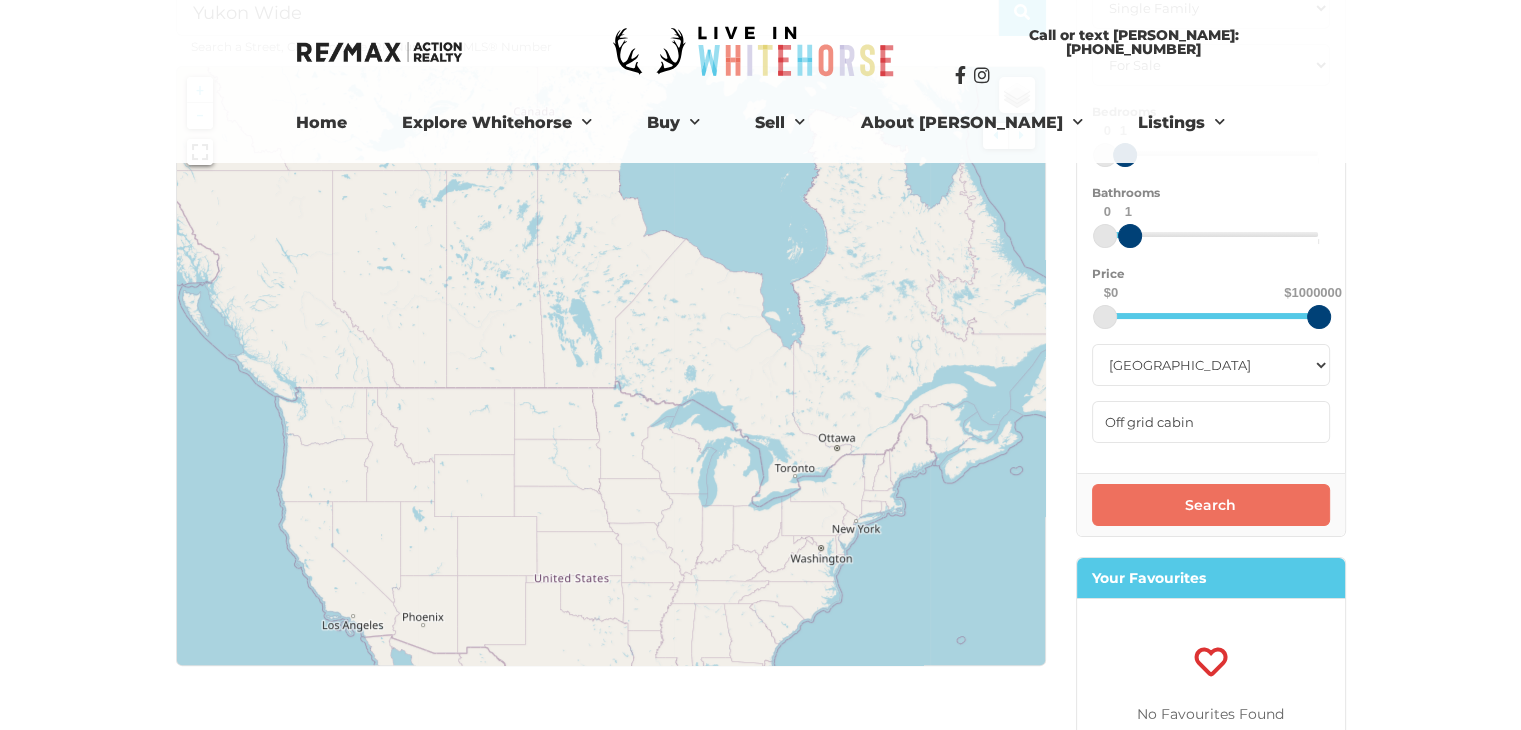 click on "Search" at bounding box center [1211, 505] 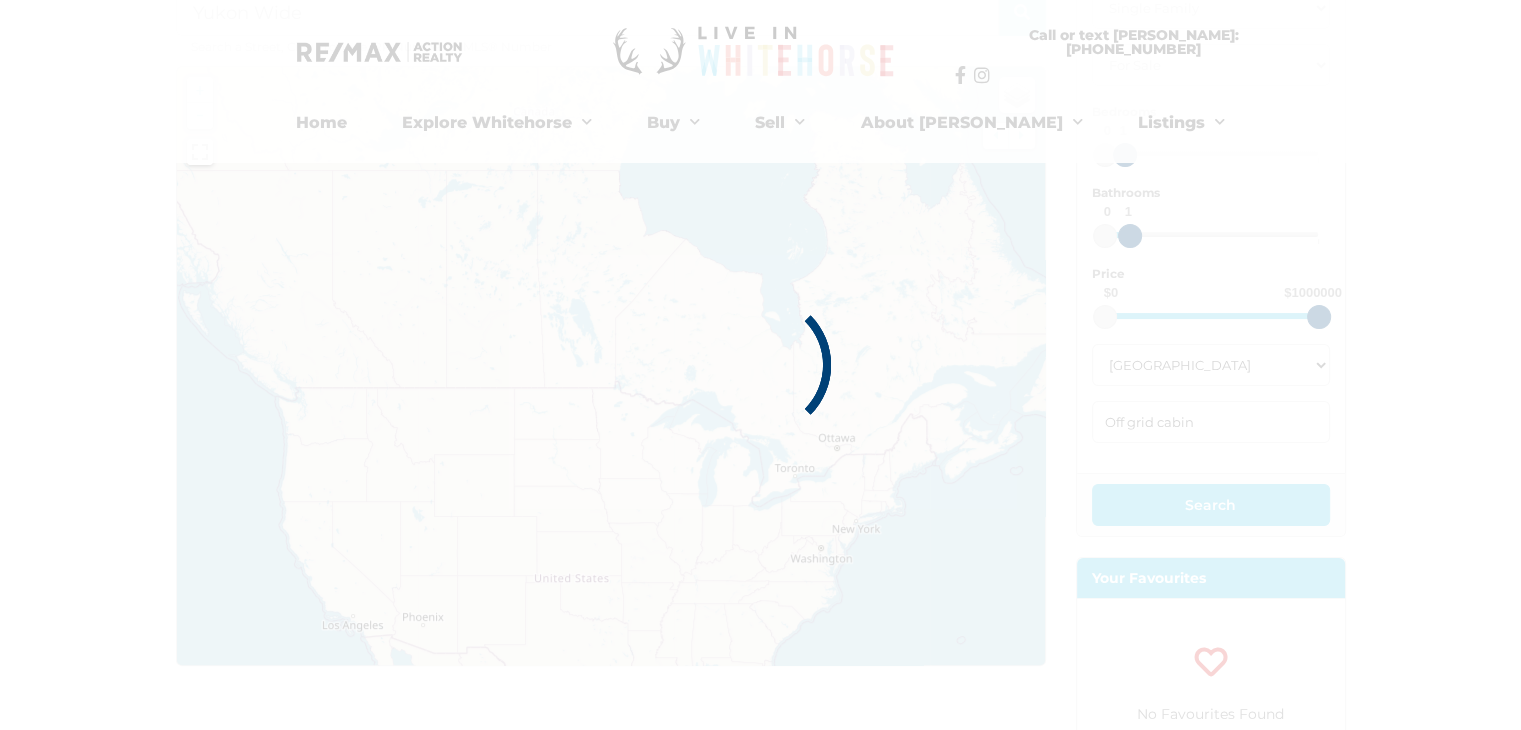 type on "[GEOGRAPHIC_DATA]" 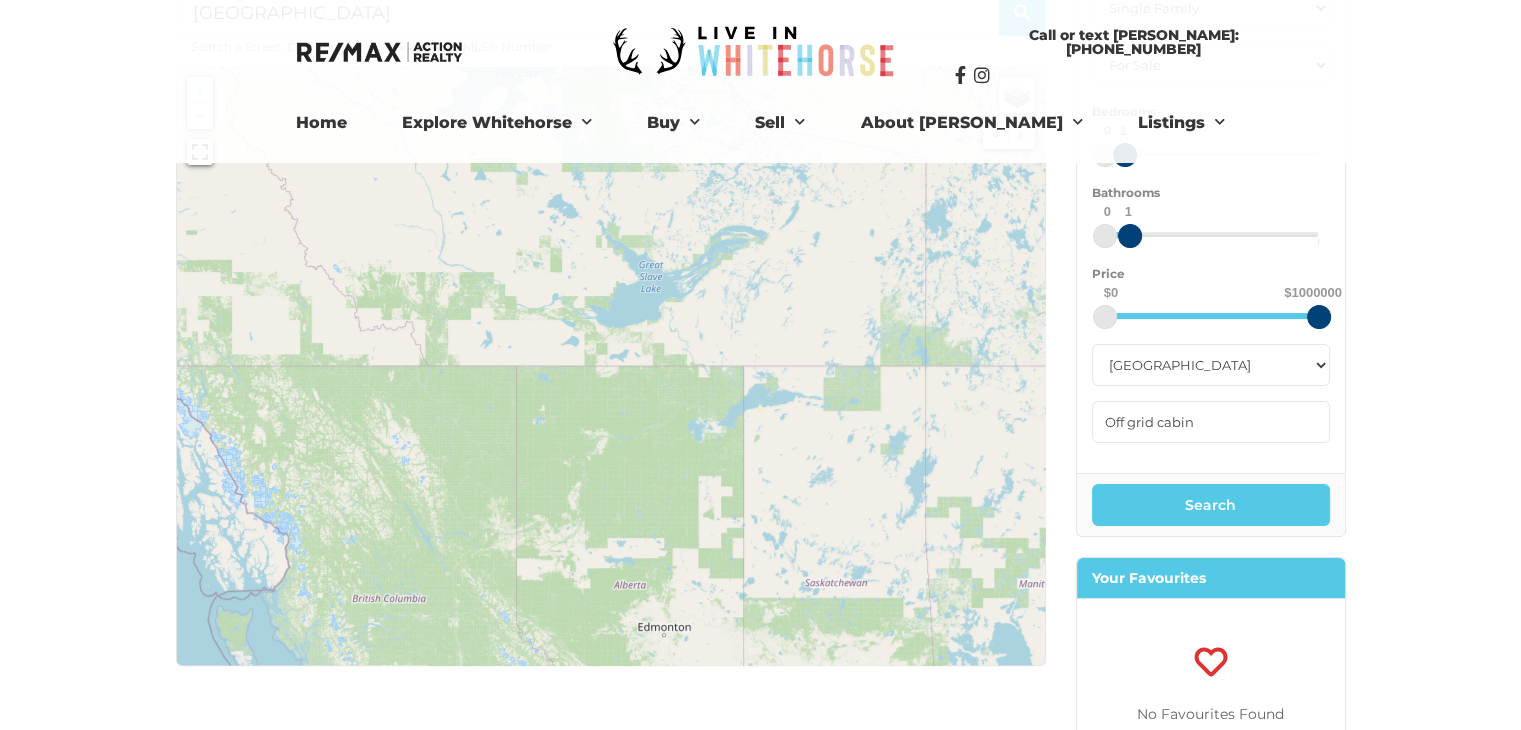 drag, startPoint x: 324, startPoint y: 333, endPoint x: 529, endPoint y: 755, distance: 469.15775 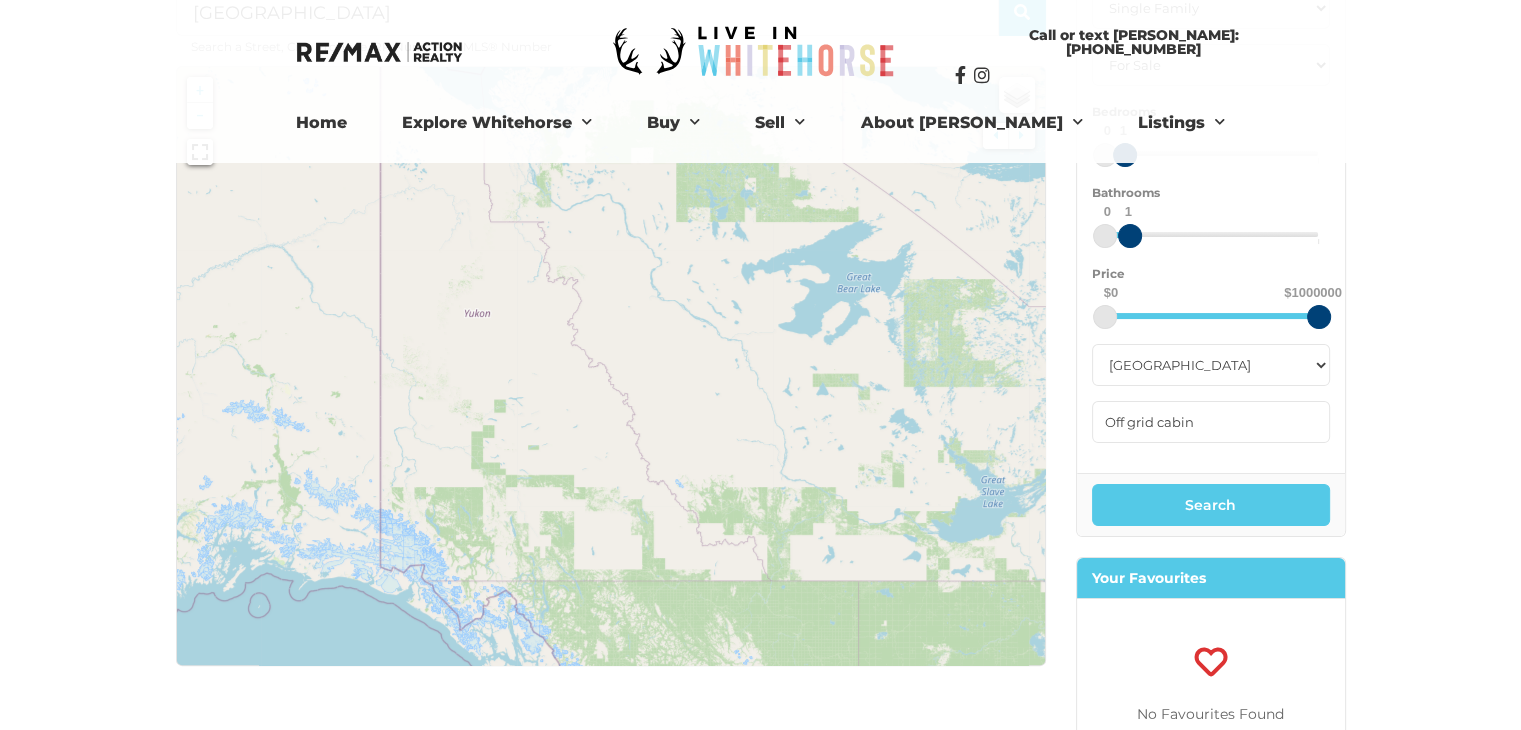 drag, startPoint x: 341, startPoint y: 473, endPoint x: 648, endPoint y: 651, distance: 354.8704 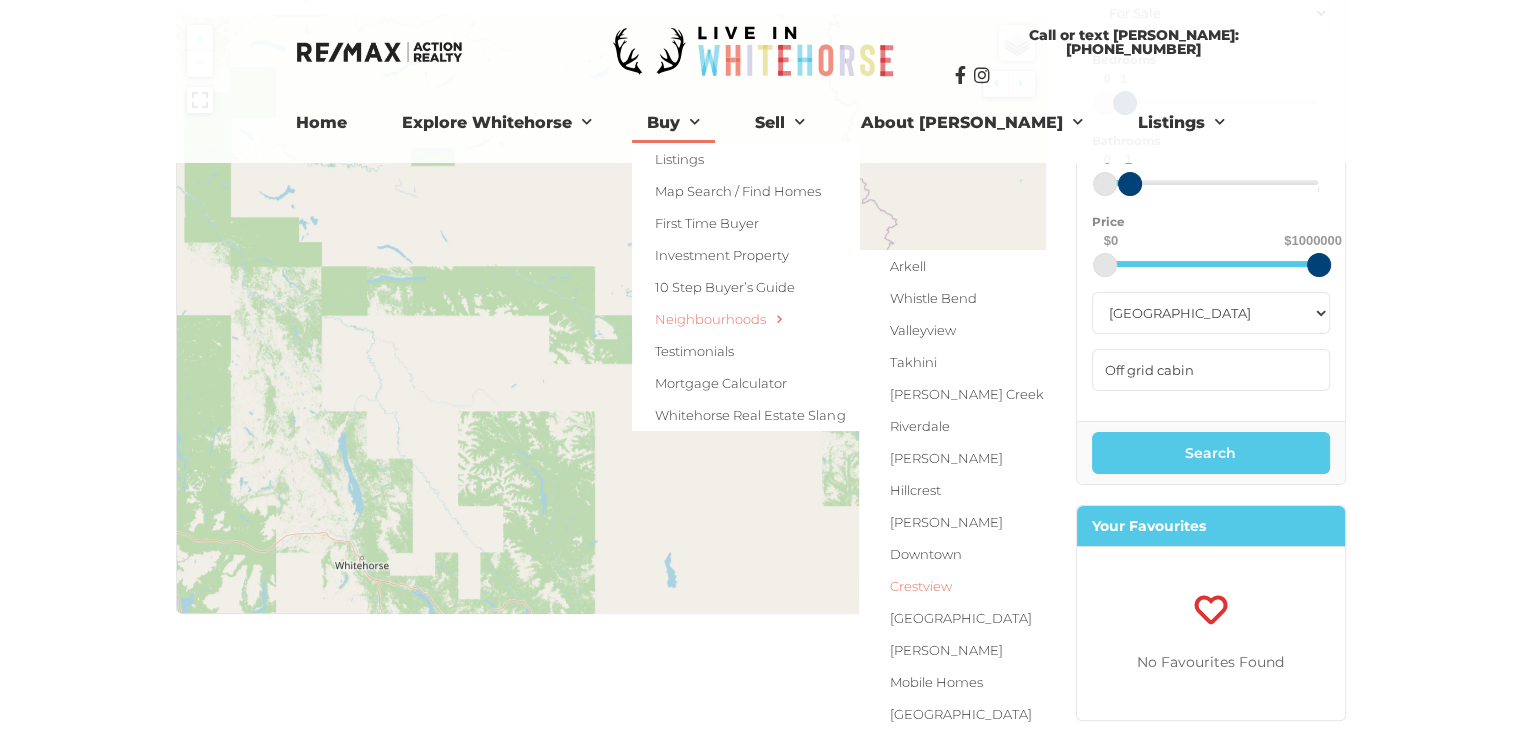 scroll, scrollTop: 400, scrollLeft: 0, axis: vertical 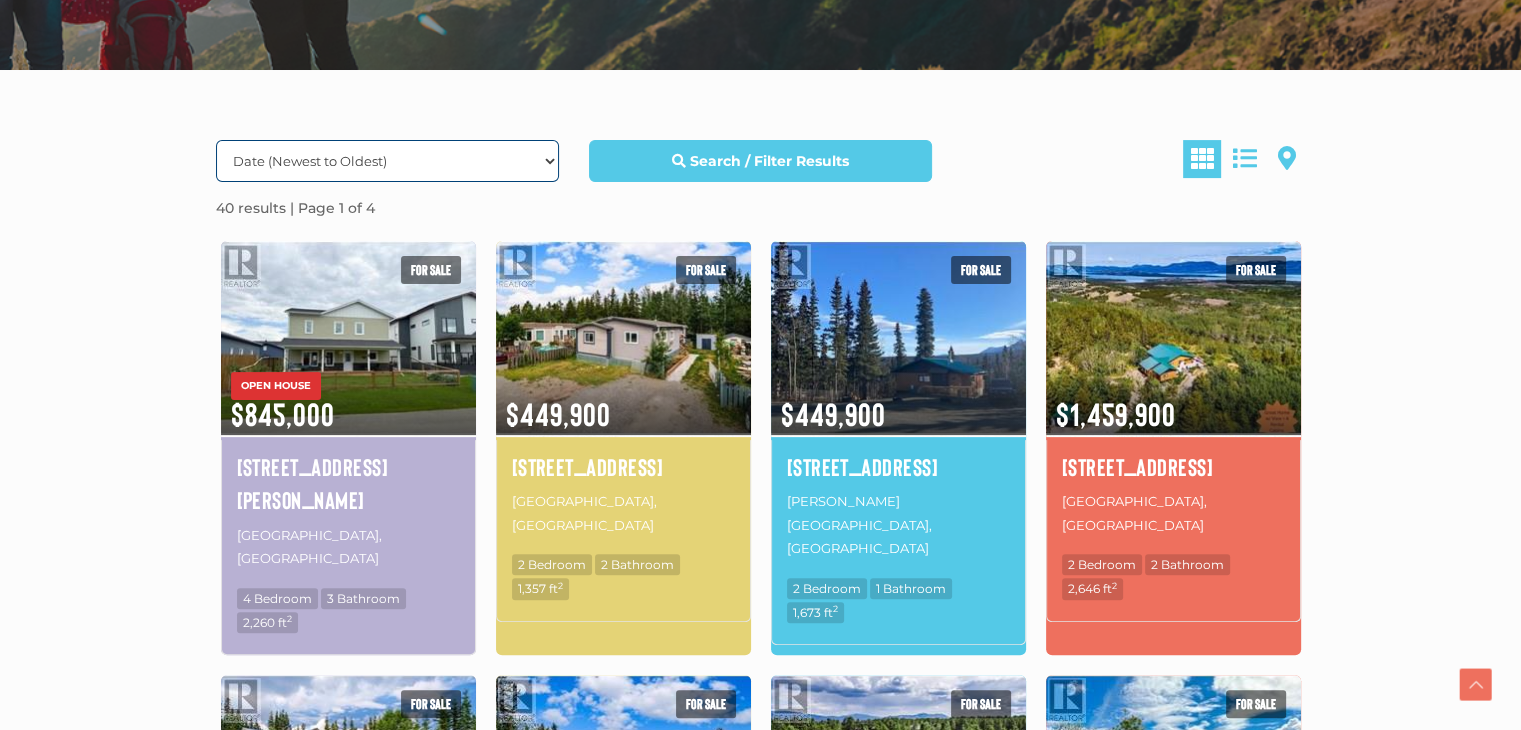 click on "Date (Newest to Oldest) Date (Oldest to Newest) Price (Highest to Lowest) Price (Lowest to Highest) Beds (Highest to Lowest) Beds (Lowest to Highest) Baths (Highest to Lowest) Baths (Lowest to Highest)" at bounding box center [387, 161] 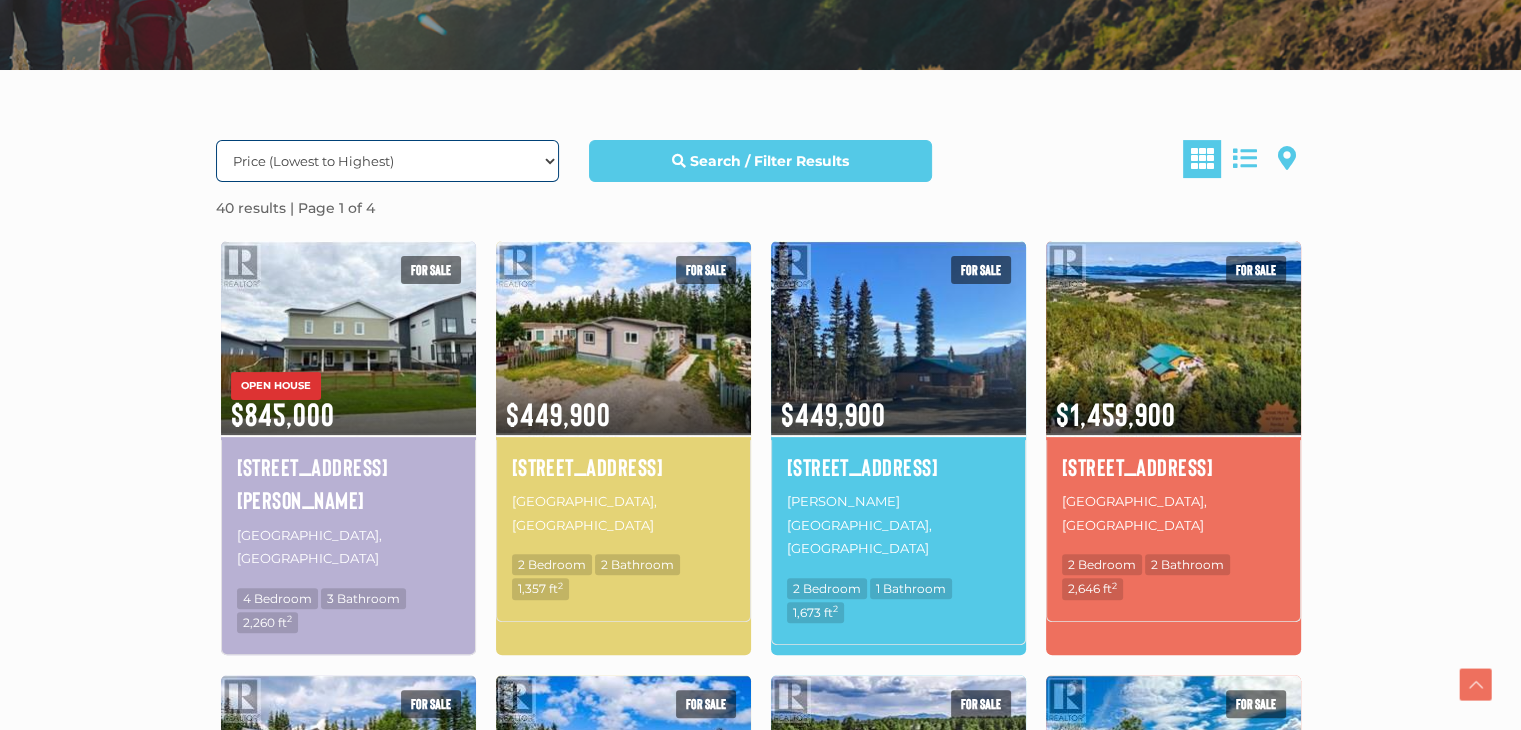click on "Date (Newest to Oldest) Date (Oldest to Newest) Price (Highest to Lowest) Price (Lowest to Highest) Beds (Highest to Lowest) Beds (Lowest to Highest) Baths (Highest to Lowest) Baths (Lowest to Highest)" at bounding box center [387, 161] 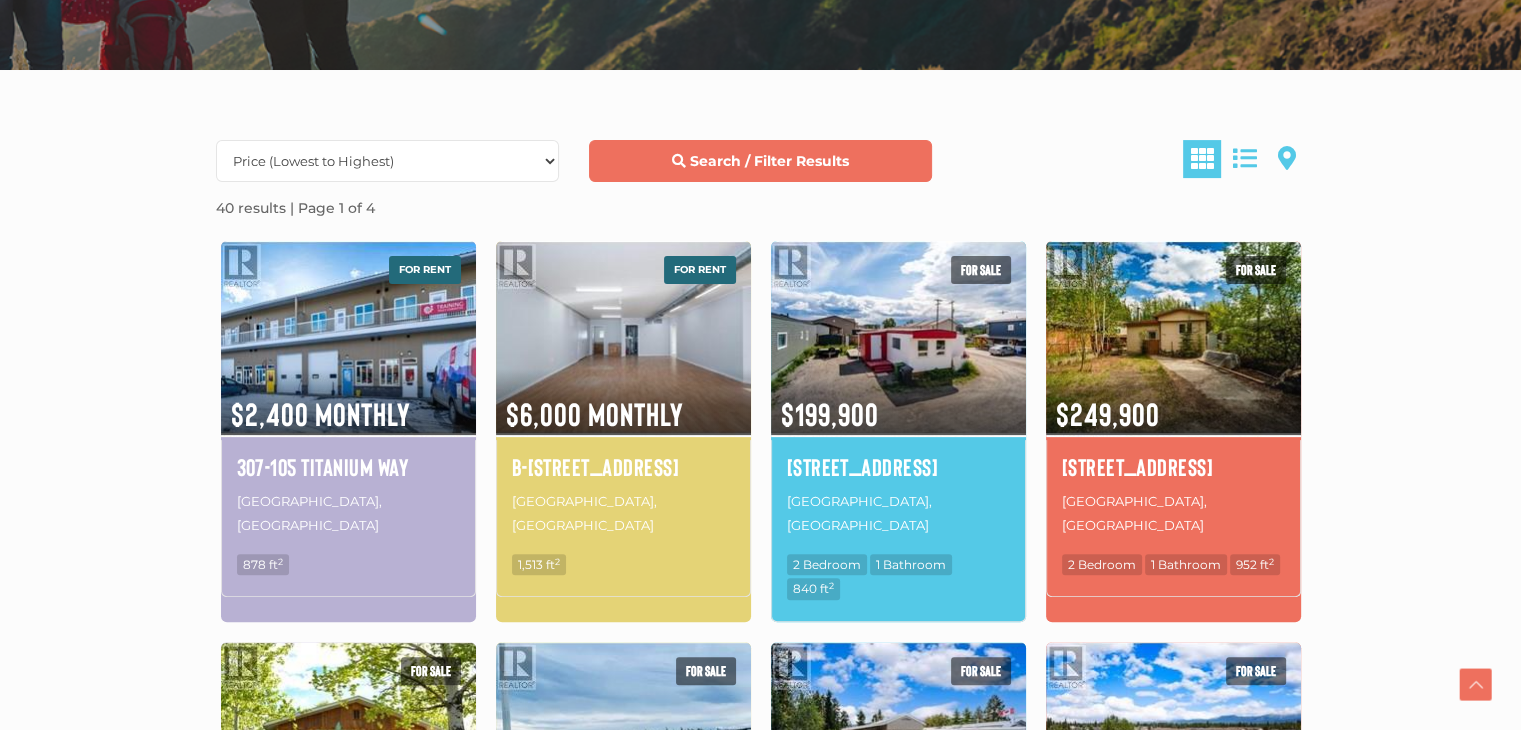 click on "Search / Filter Results" at bounding box center [760, 161] 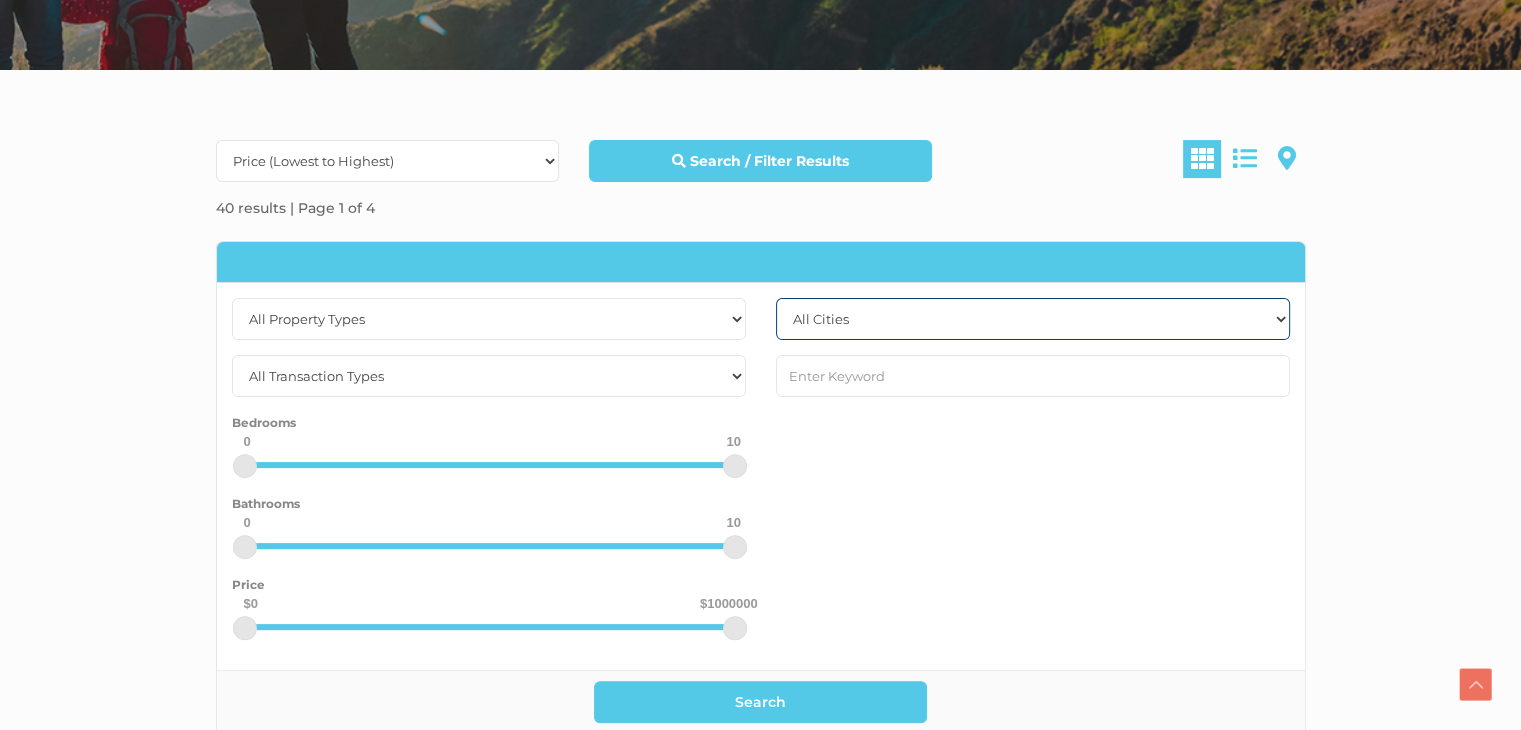 click on "All Cities Faro Haines Junction Whitehorse Whitehorse North Whitehorse South Yukon Wide" at bounding box center (1033, 319) 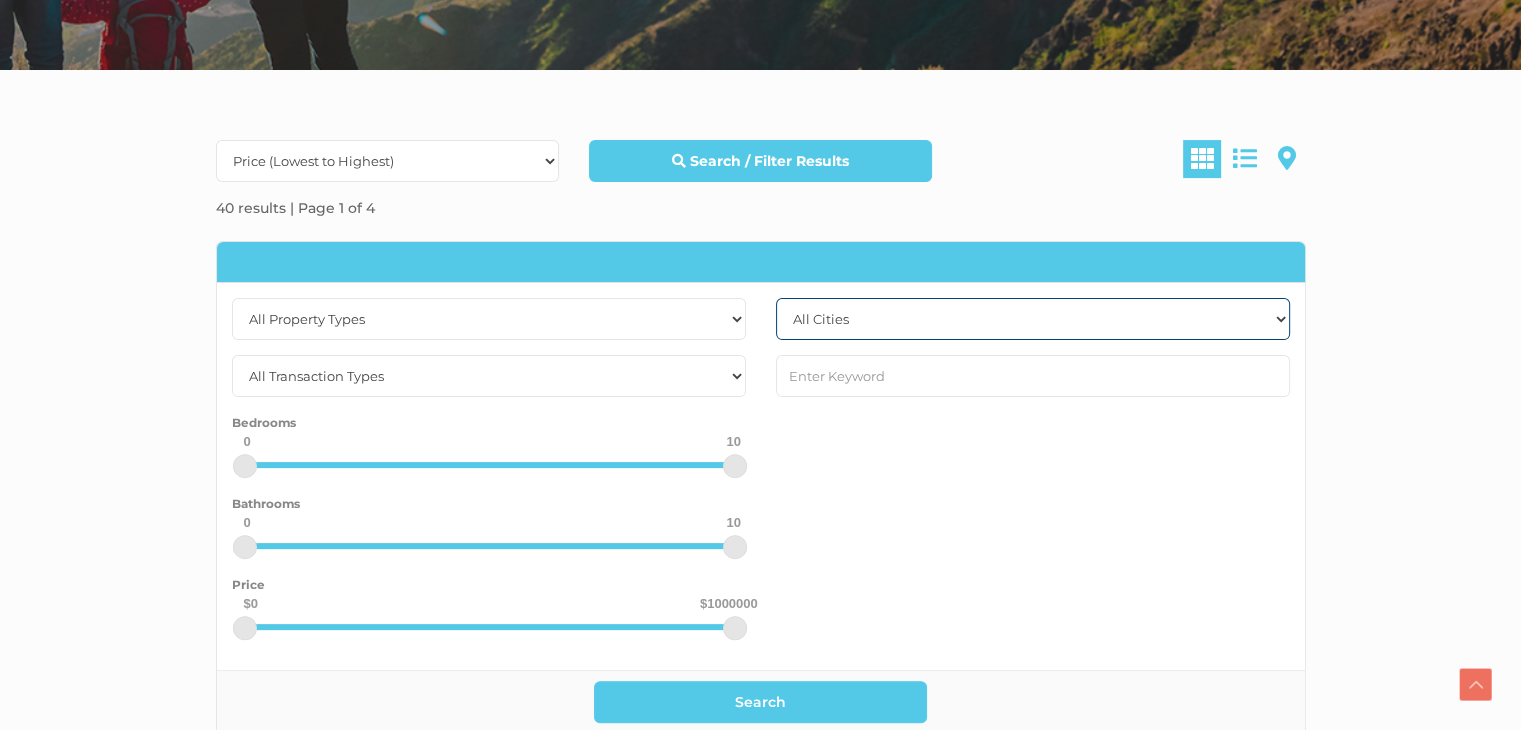 select on "yukon wide" 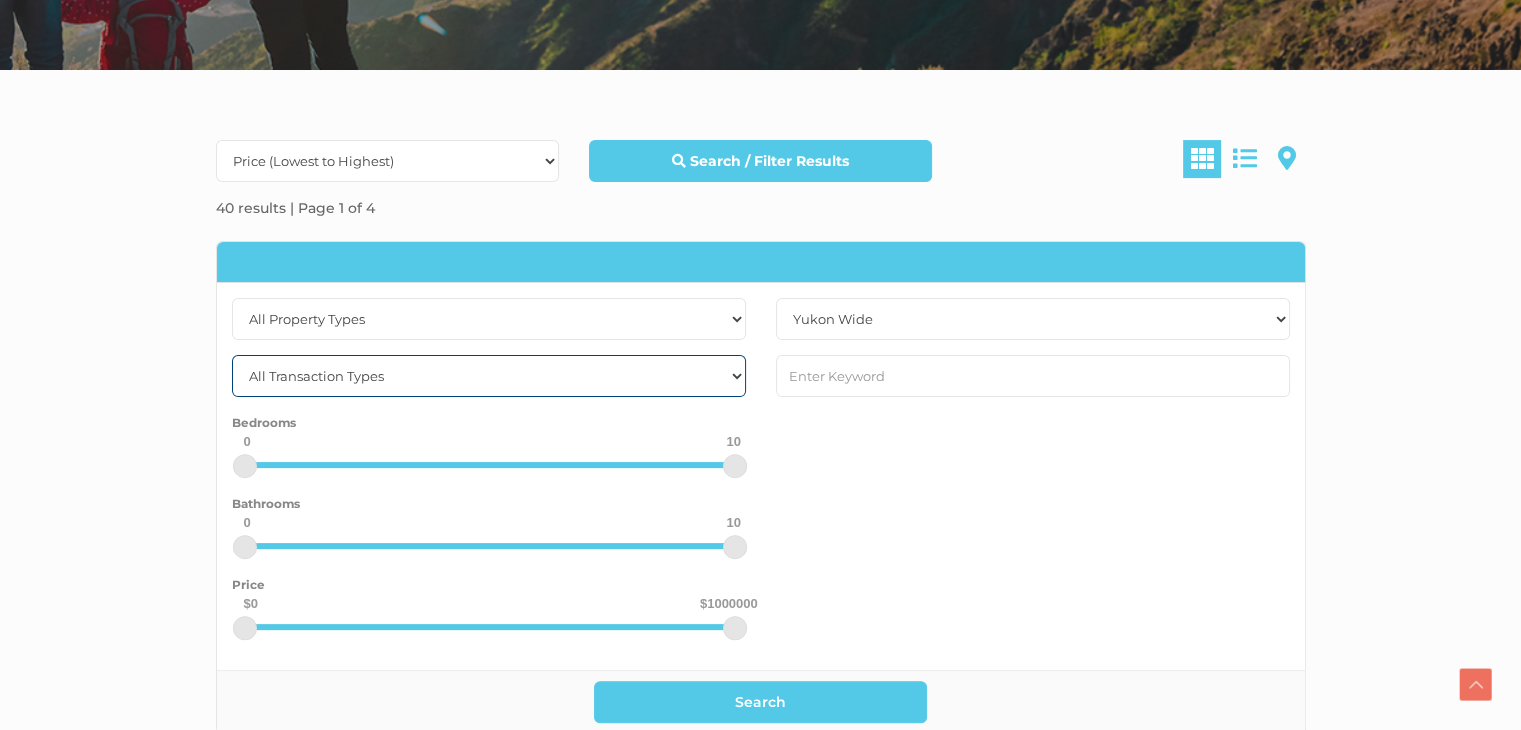 click on "All Transaction Types For Rent For Sale" at bounding box center [489, 376] 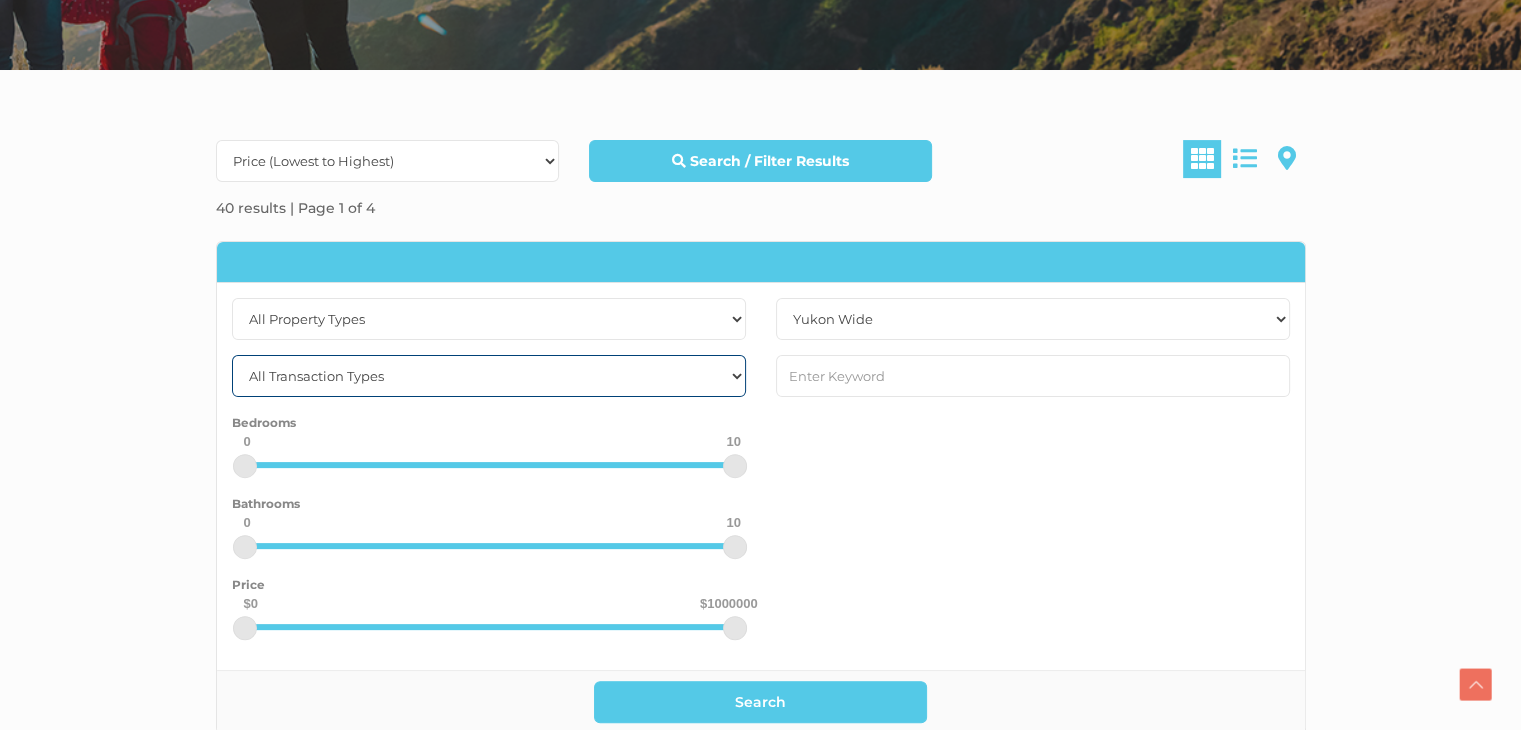 select on "for sale" 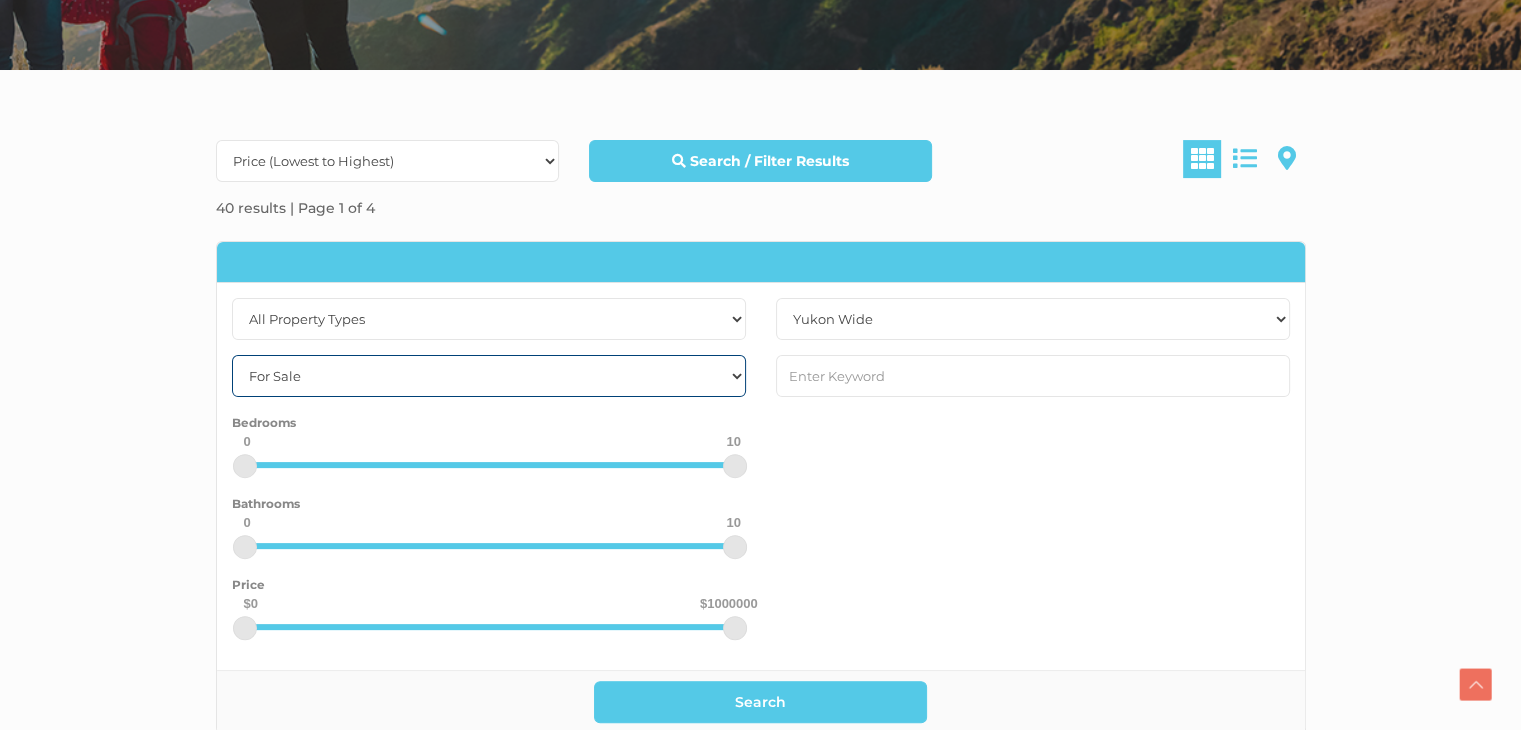 click on "All Transaction Types For Rent For Sale" at bounding box center [489, 376] 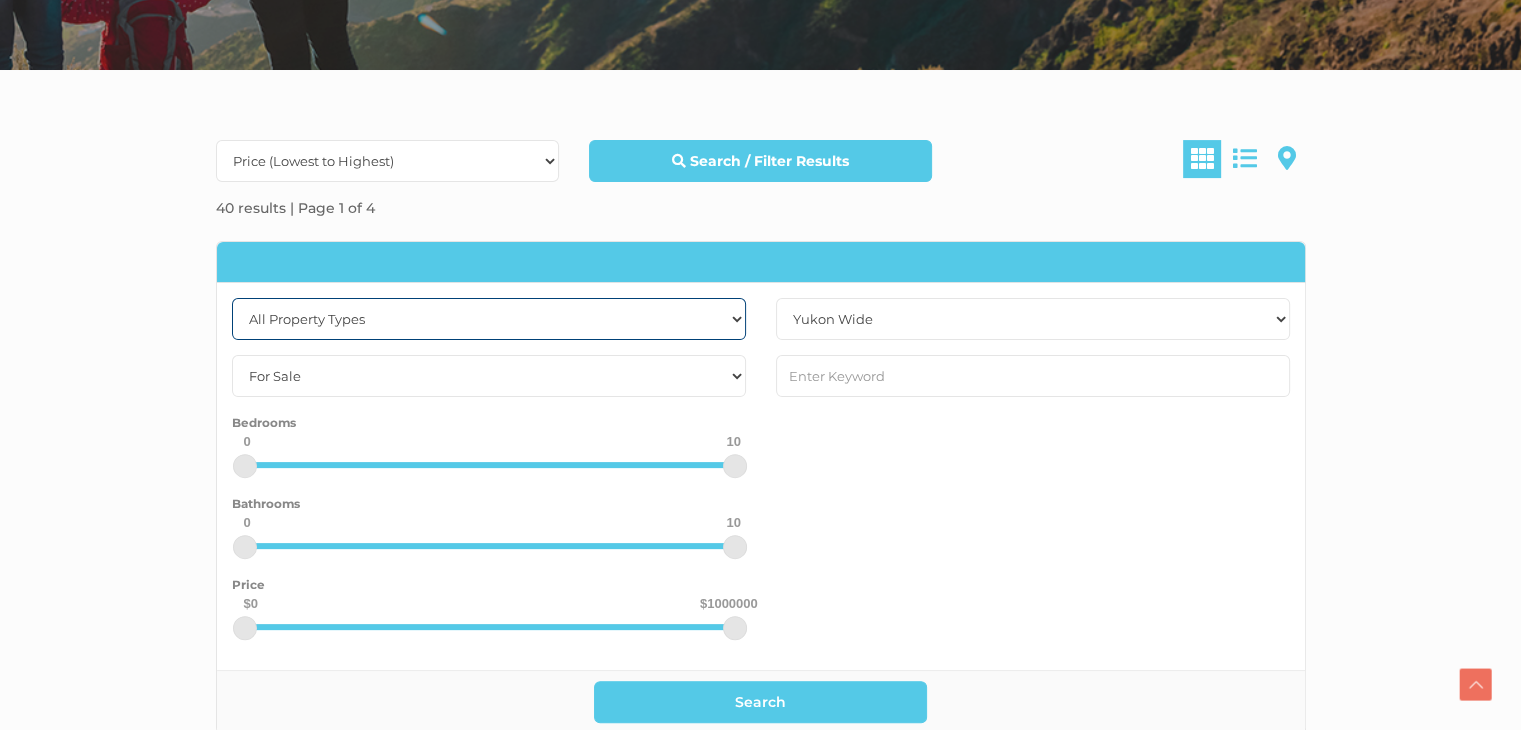 click on "All Property Types Business Office Other Single Family Vacant Land" at bounding box center (489, 319) 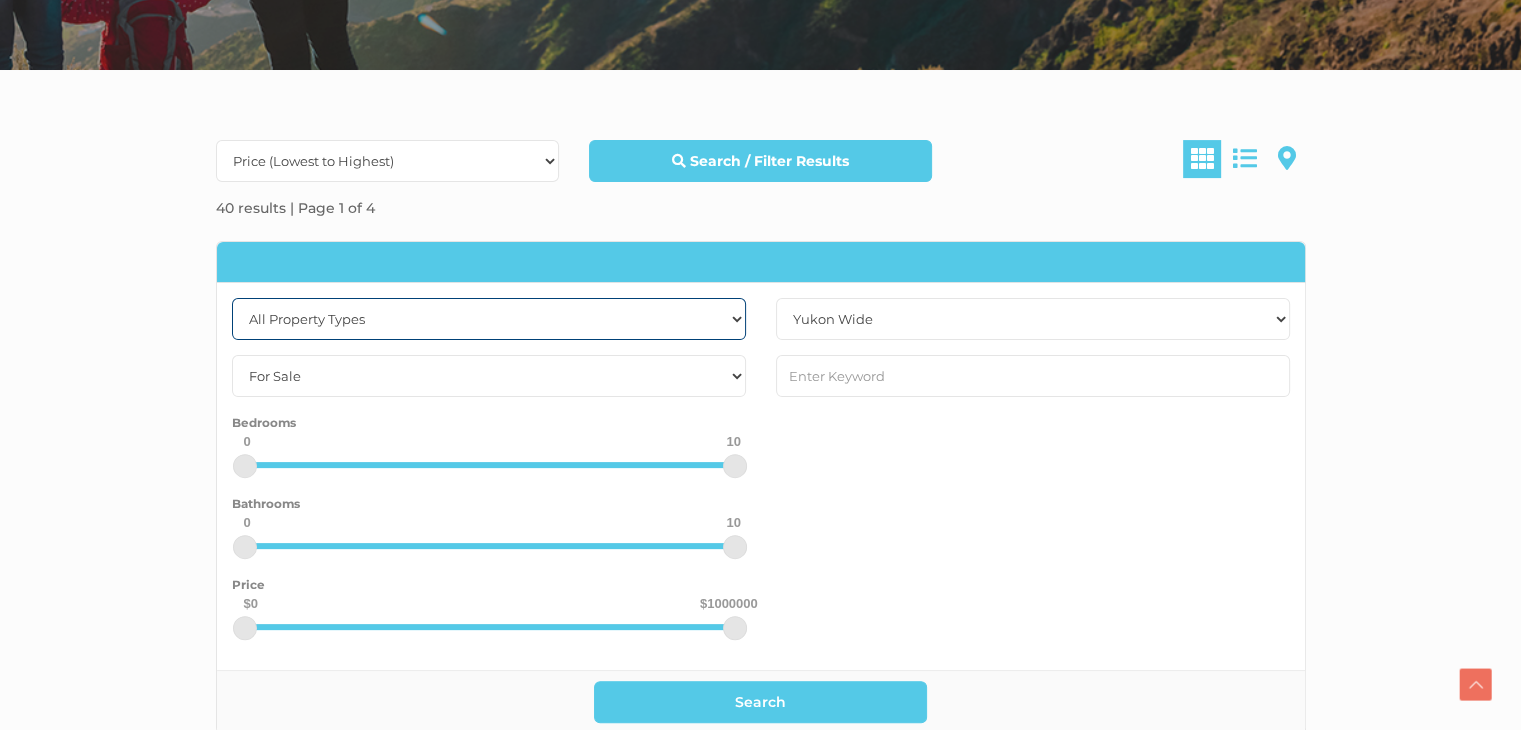 select on "Other" 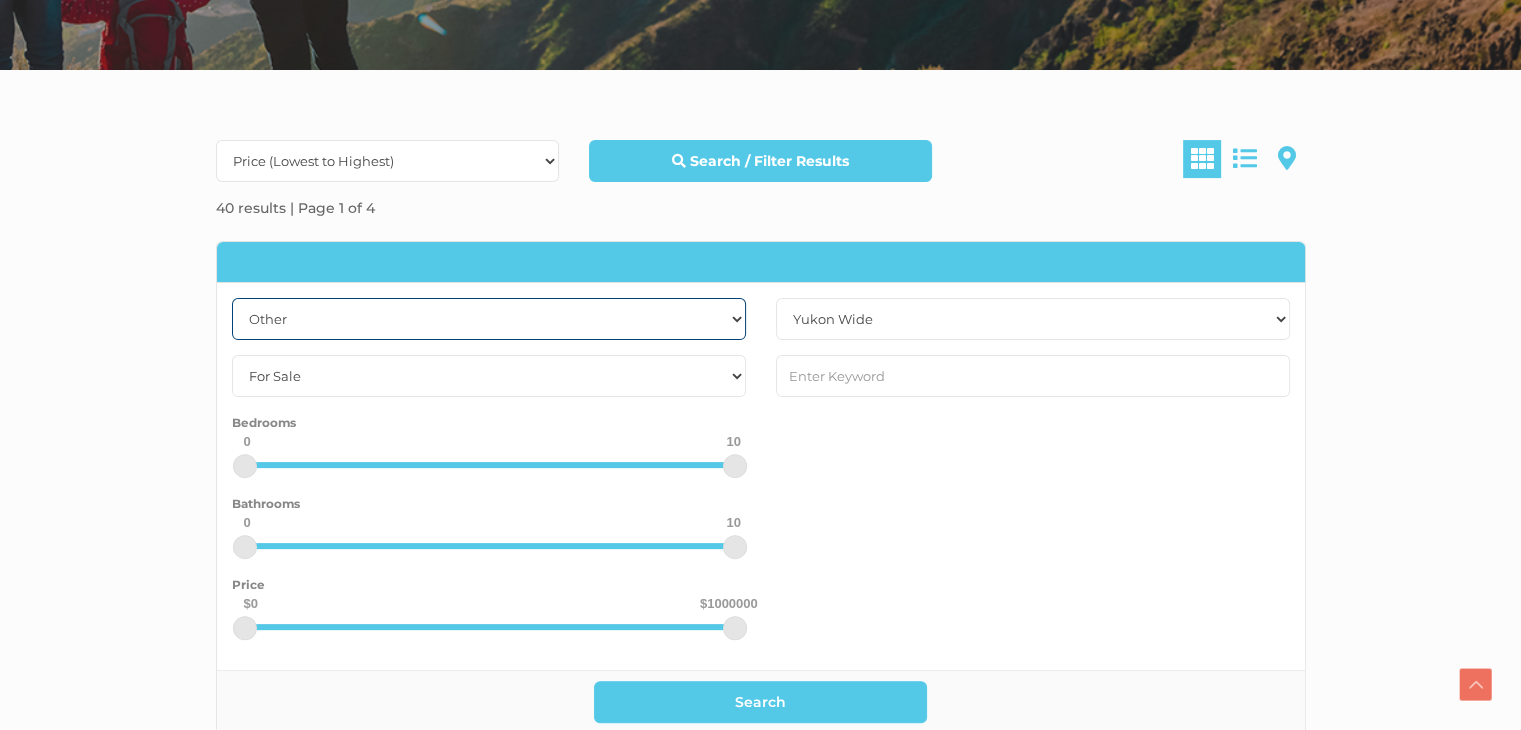 click on "All Property Types Business Office Other Single Family Vacant Land" at bounding box center [489, 319] 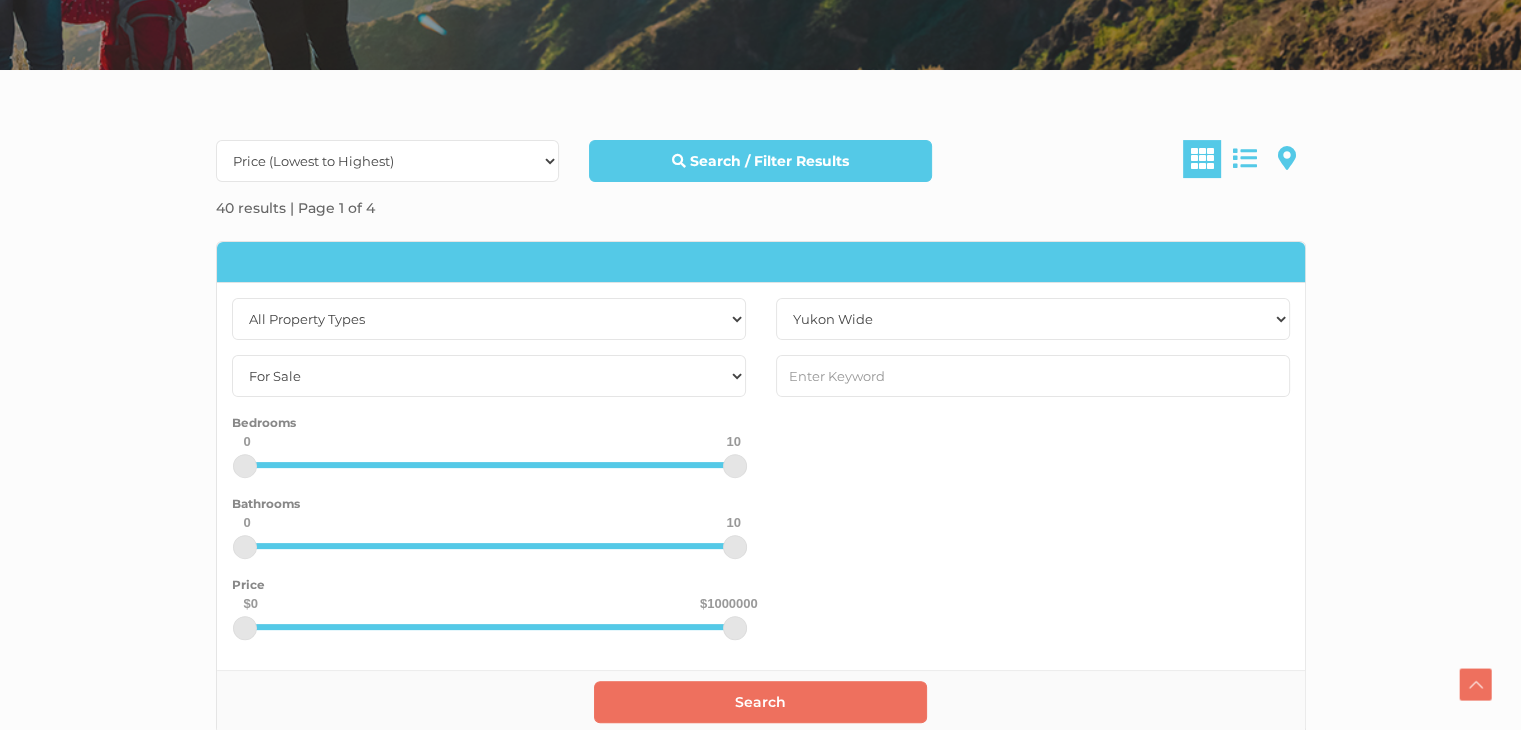 click on "Search" at bounding box center [760, 702] 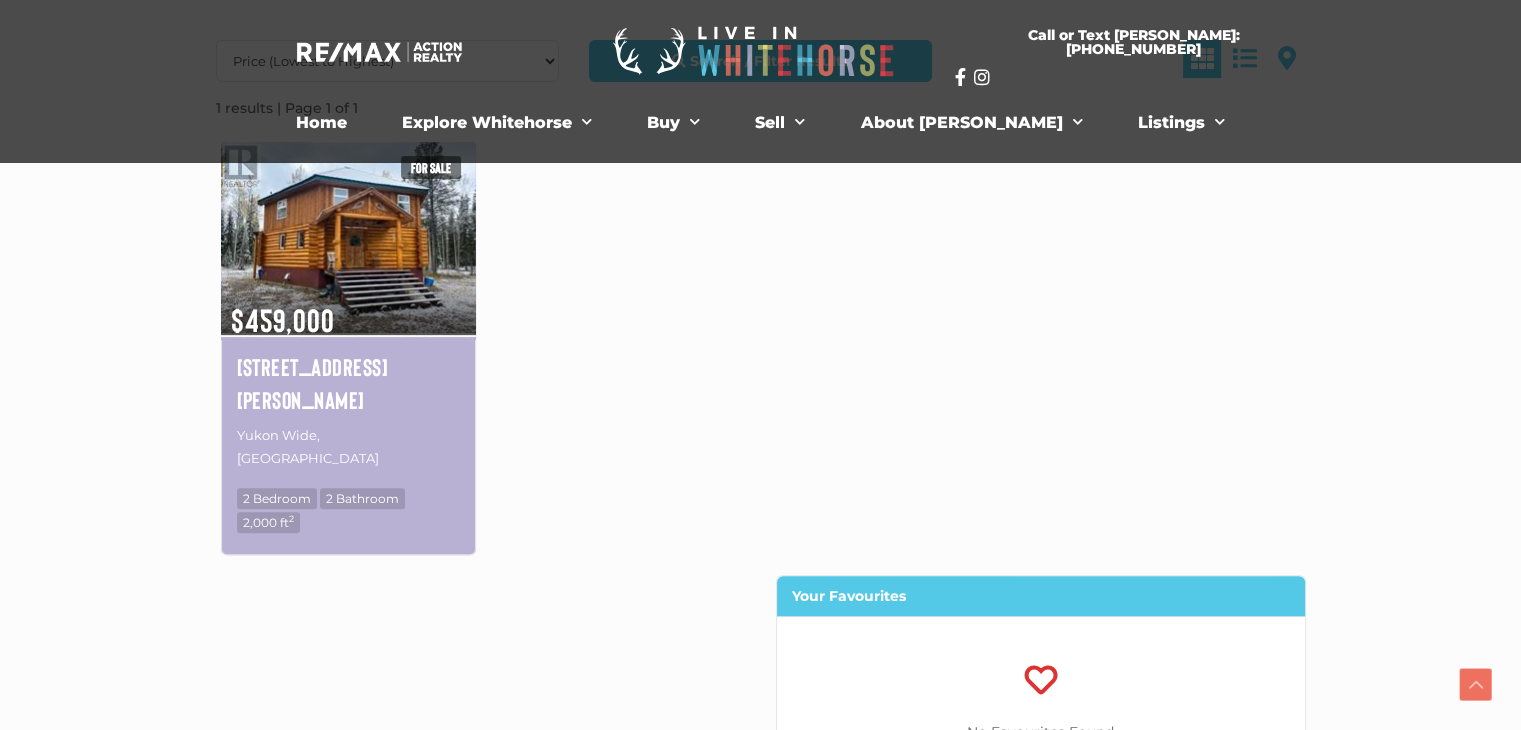 scroll, scrollTop: 400, scrollLeft: 0, axis: vertical 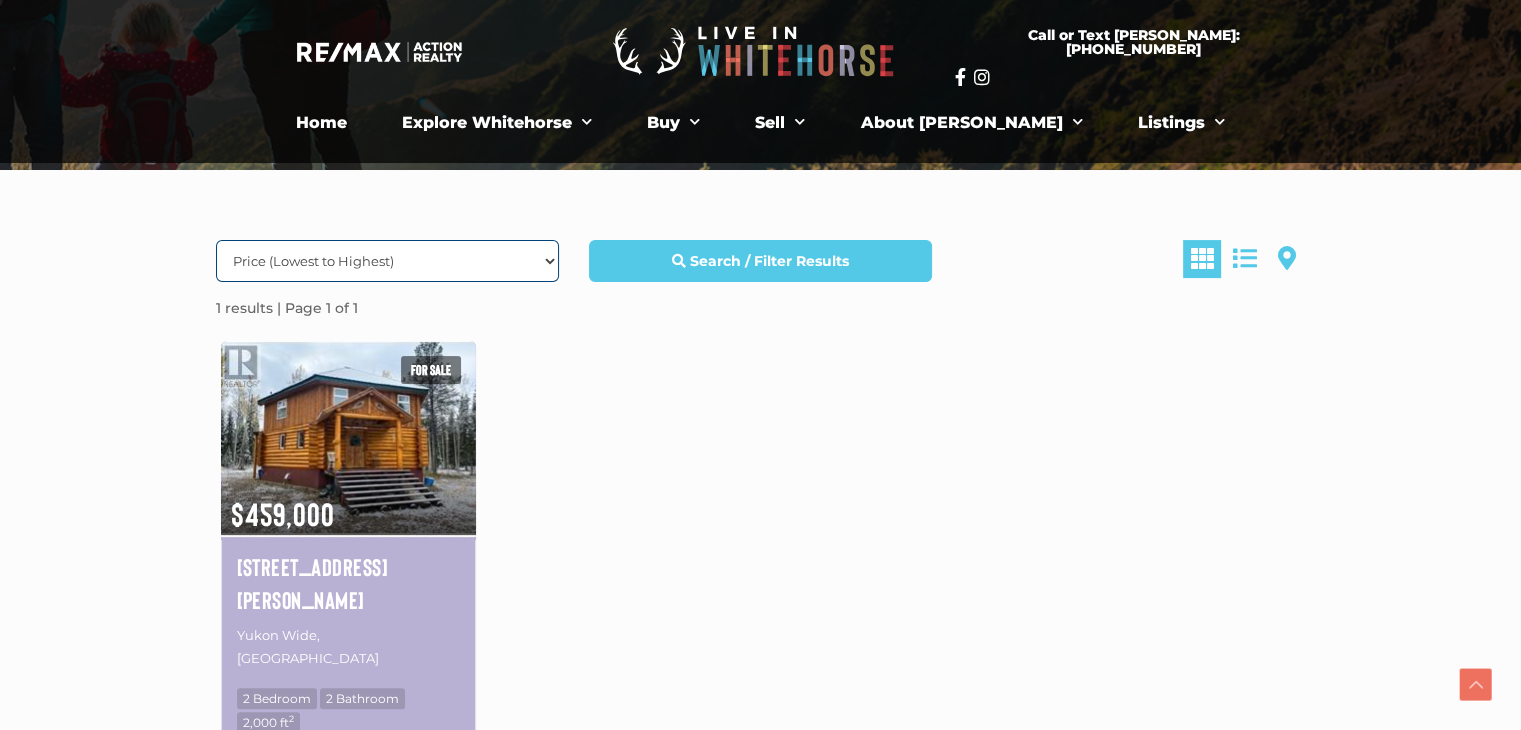 click on "Date (Newest to Oldest) Date (Oldest to Newest) Price (Highest to Lowest) Price (Lowest to Highest) Beds (Highest to Lowest) Beds (Lowest to Highest) Baths (Highest to Lowest) Baths (Lowest to Highest)" at bounding box center (387, 261) 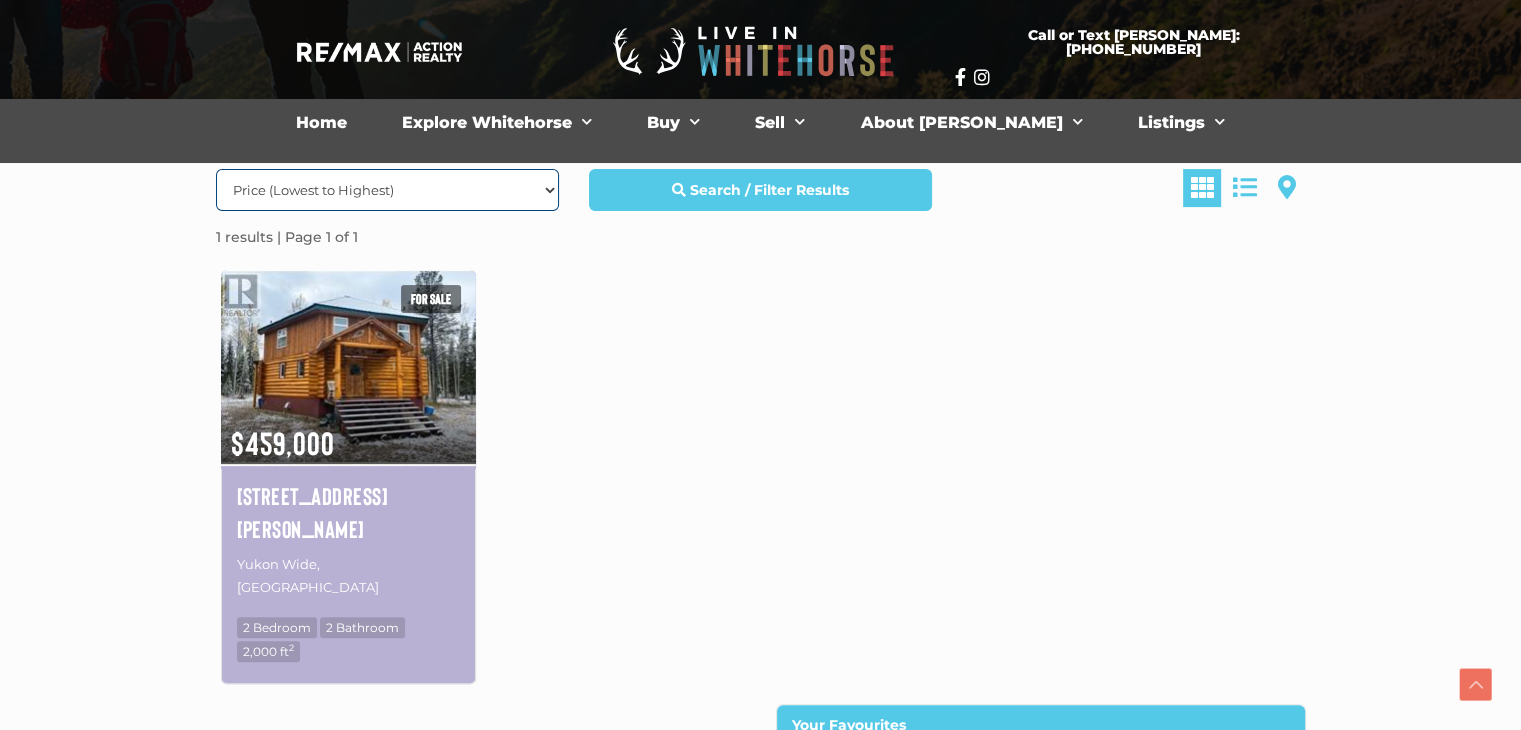 scroll, scrollTop: 500, scrollLeft: 0, axis: vertical 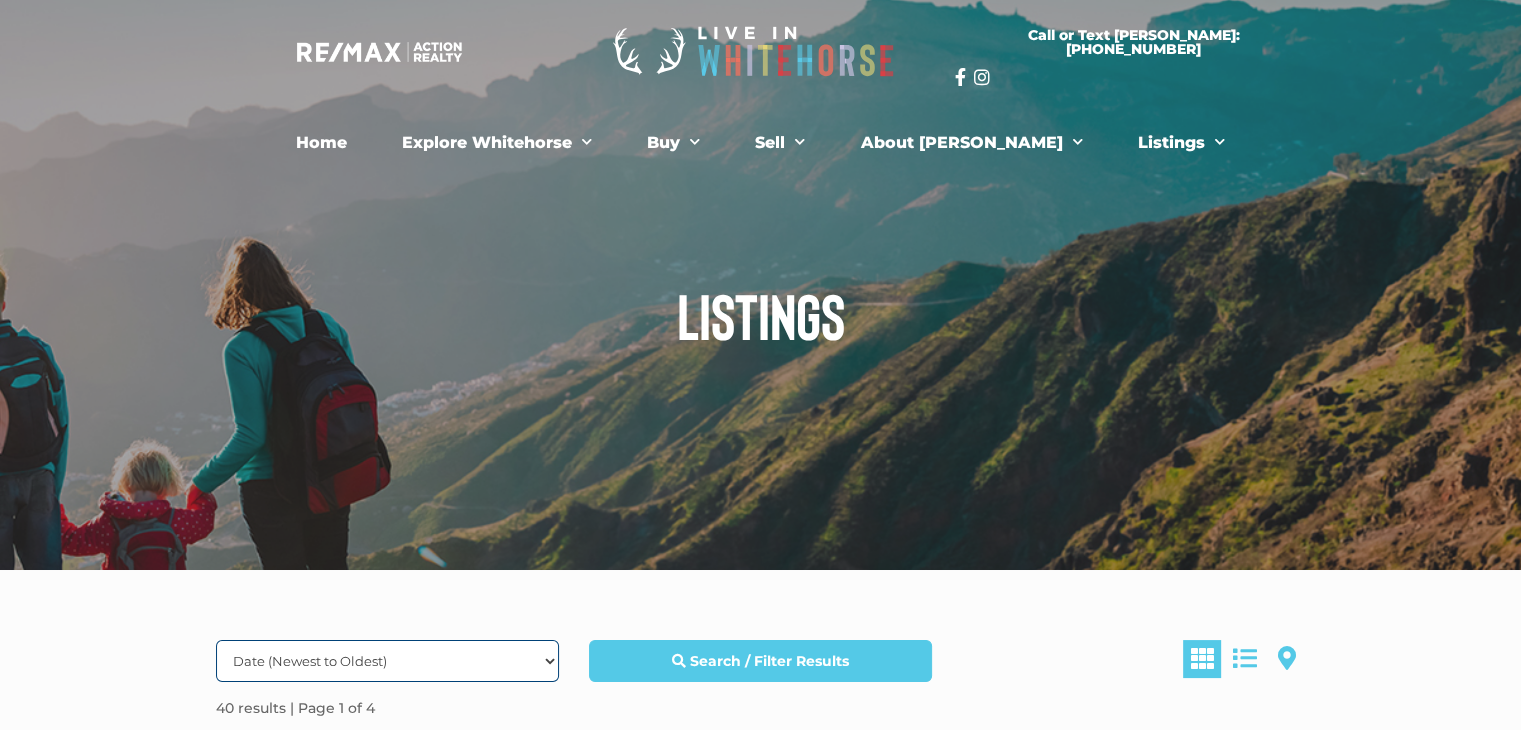 click on "Date (Newest to Oldest) Date (Oldest to Newest) Price (Highest to Lowest) Price (Lowest to Highest) Beds (Highest to Lowest) Beds (Lowest to Highest) Baths (Highest to Lowest) Baths (Lowest to Highest)" at bounding box center [387, 661] 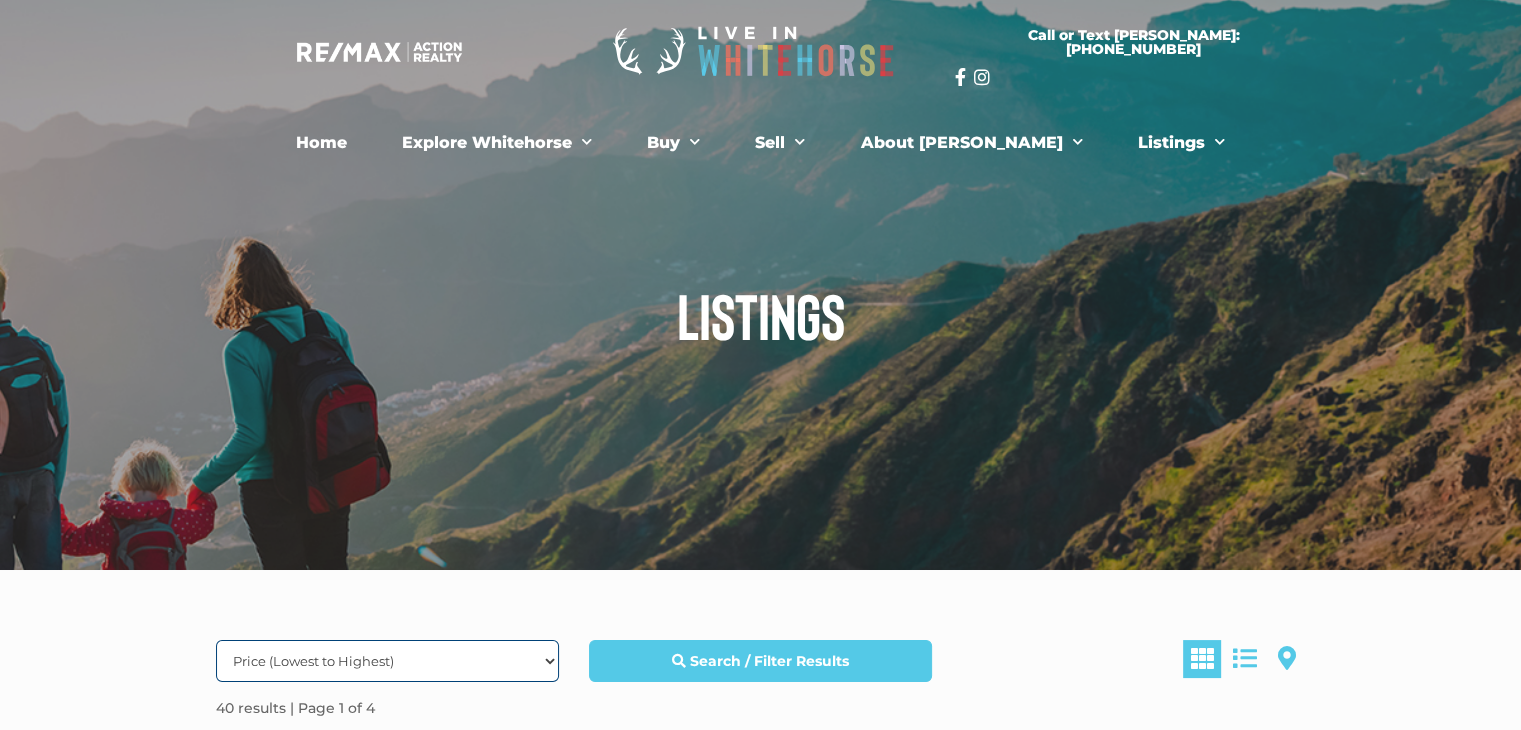 click on "Date (Newest to Oldest) Date (Oldest to Newest) Price (Highest to Lowest) Price (Lowest to Highest) Beds (Highest to Lowest) Beds (Lowest to Highest) Baths (Highest to Lowest) Baths (Lowest to Highest)" at bounding box center (387, 661) 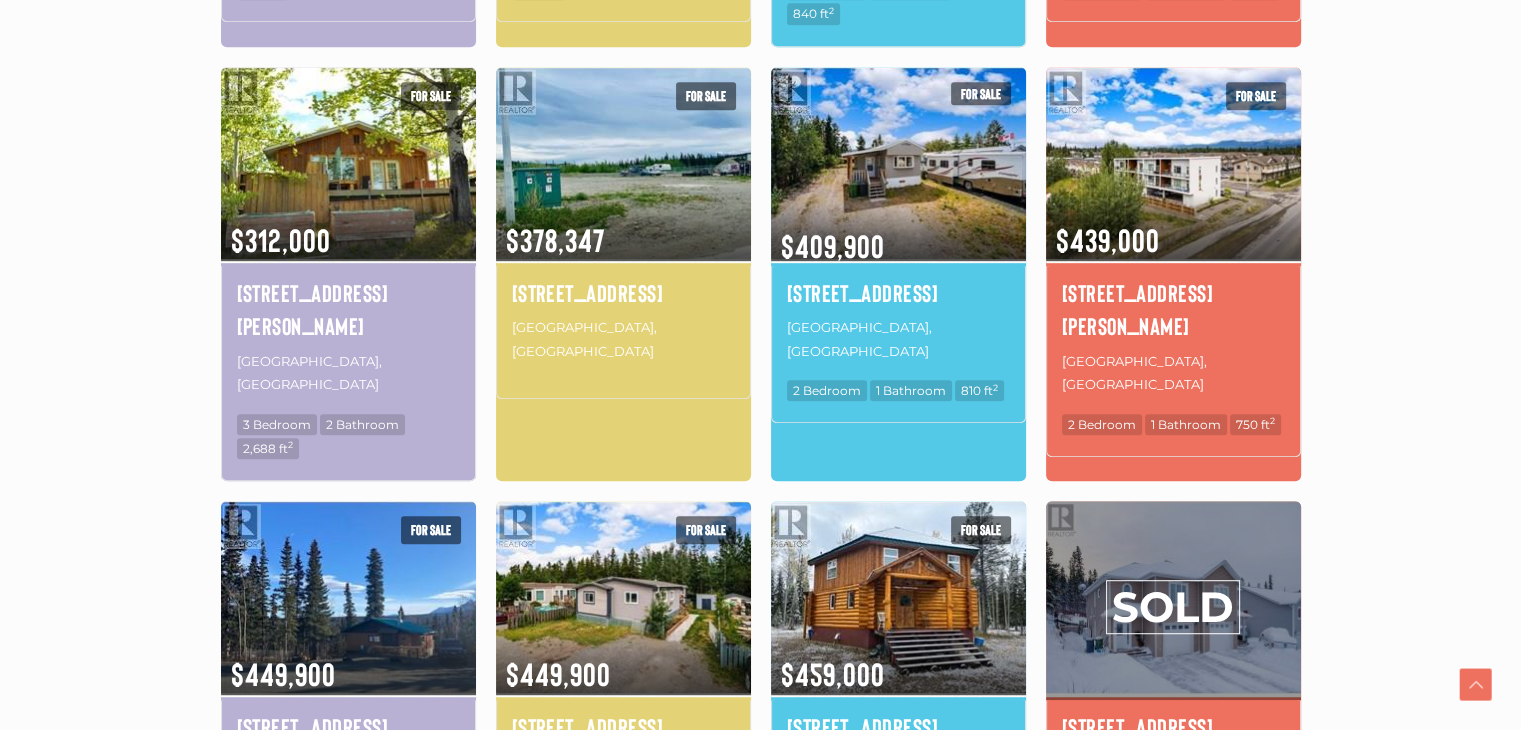 scroll, scrollTop: 1200, scrollLeft: 0, axis: vertical 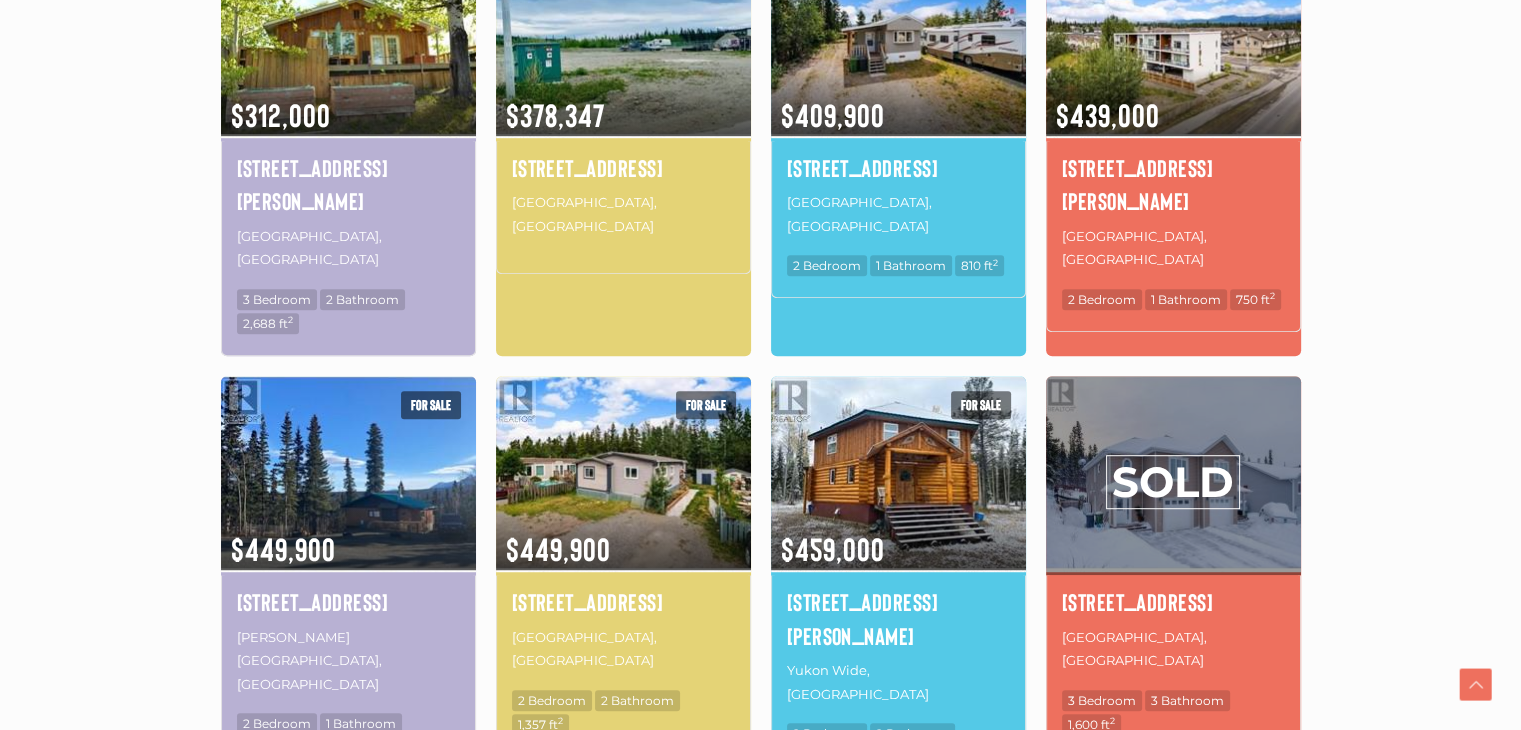 click on "2" at bounding box center [723, 848] 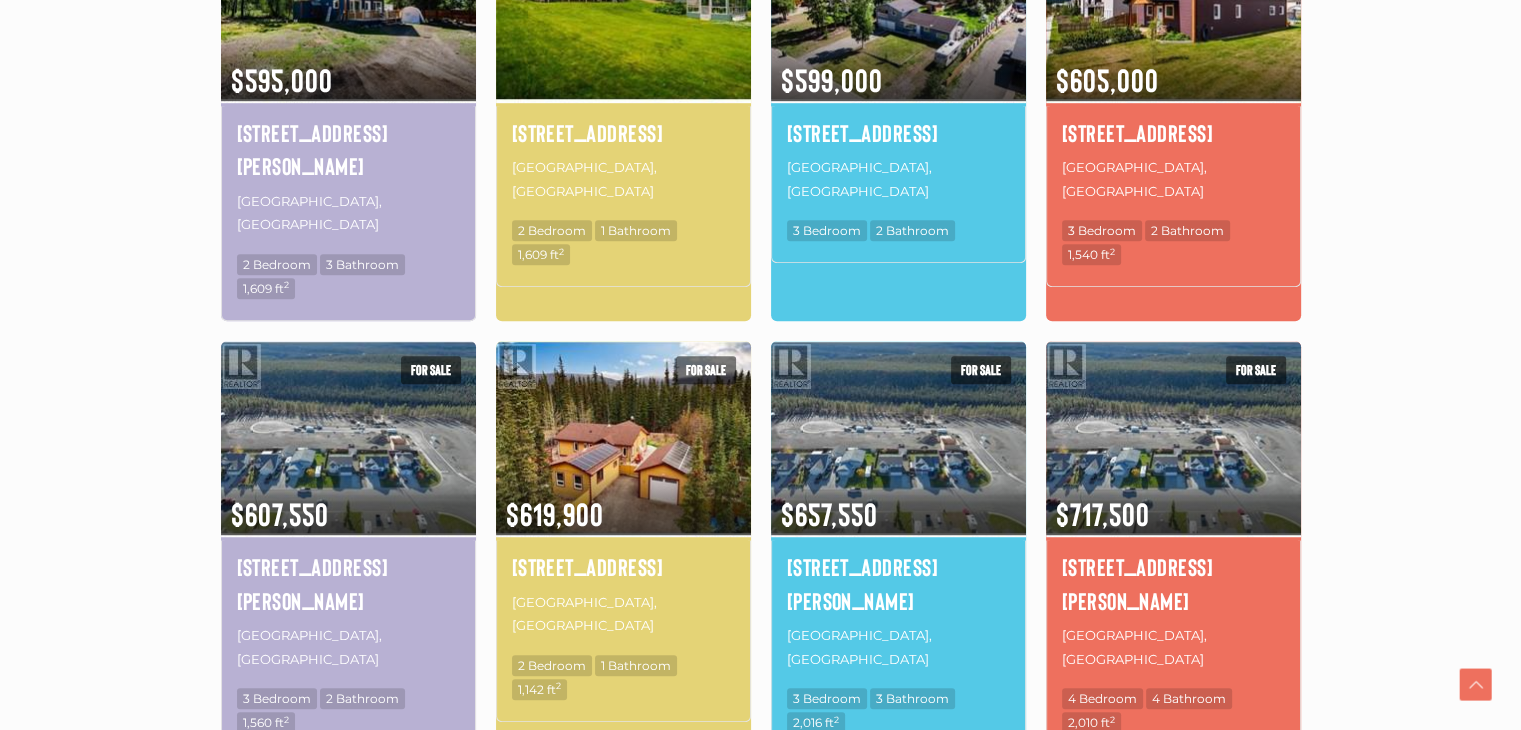 scroll, scrollTop: 1378, scrollLeft: 0, axis: vertical 